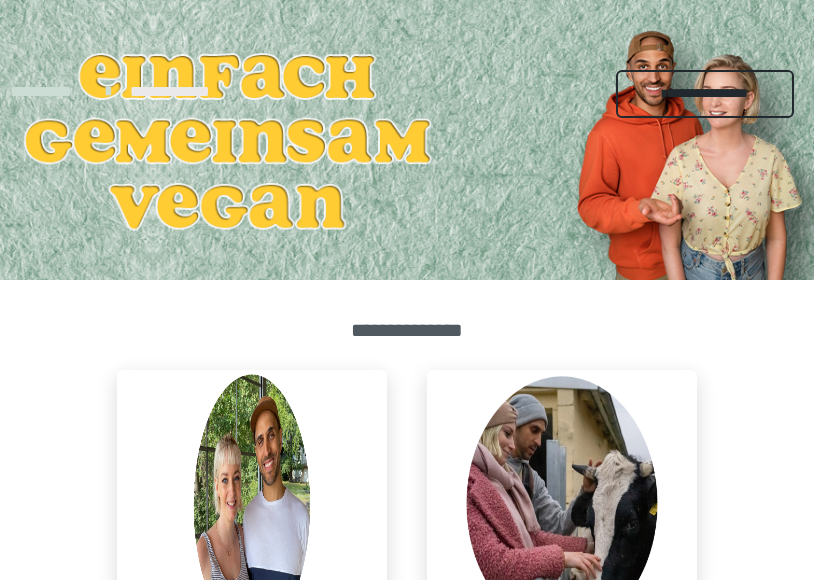 scroll, scrollTop: 0, scrollLeft: 0, axis: both 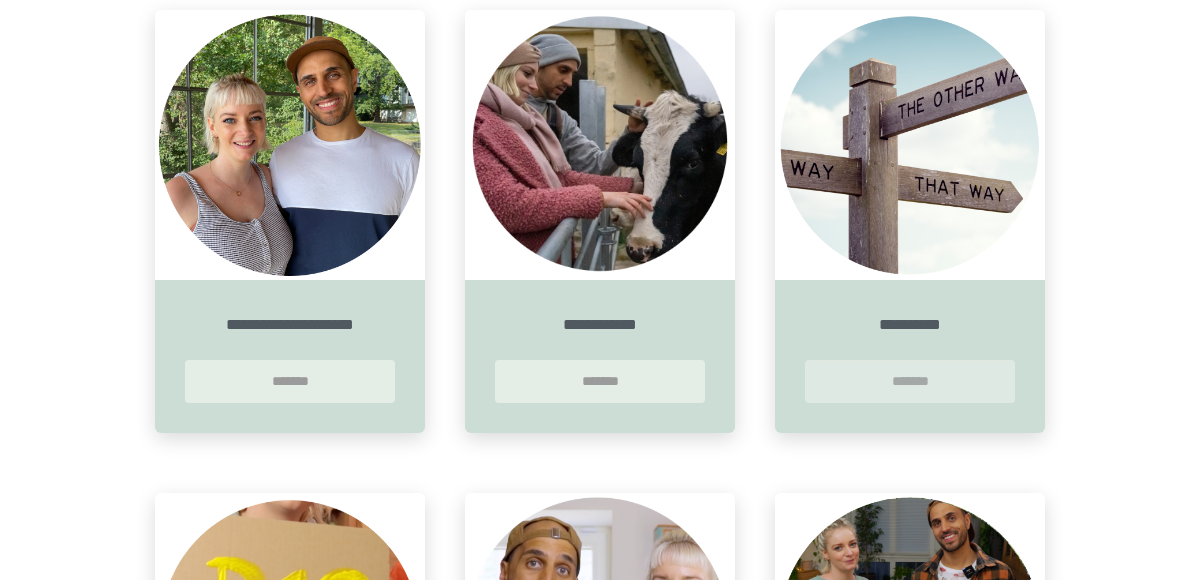 click on "*******" at bounding box center [910, 381] 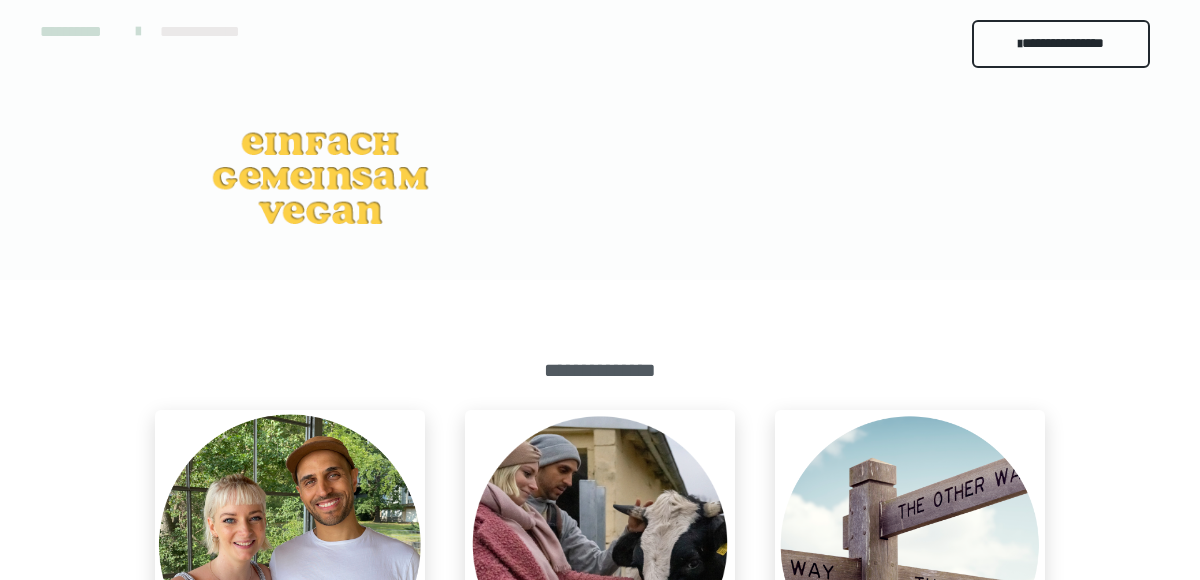 click at bounding box center [600, 545] 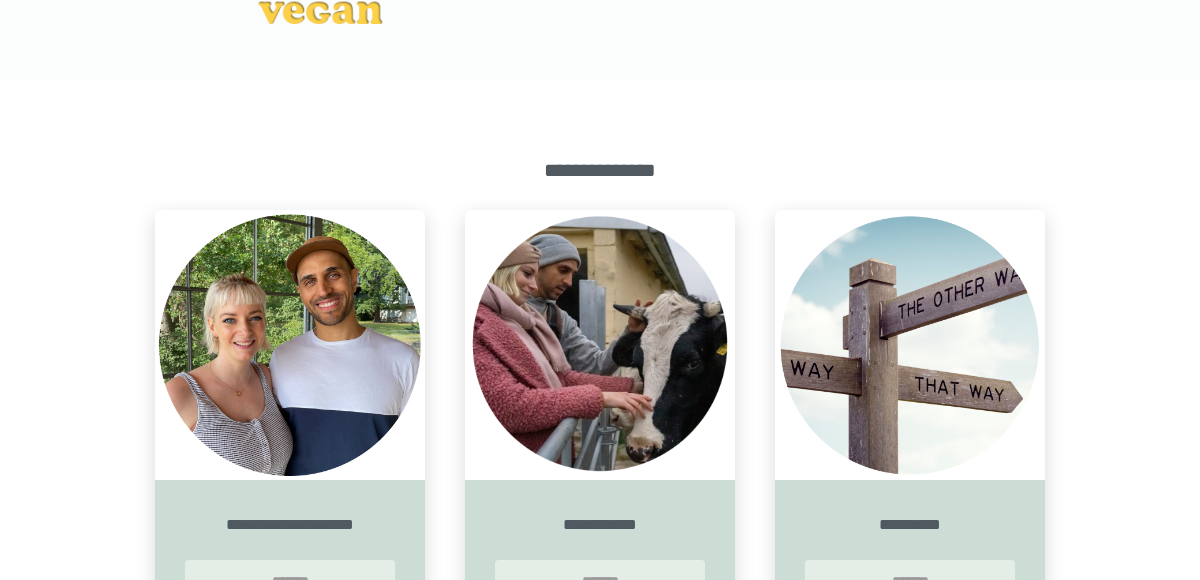 scroll, scrollTop: 300, scrollLeft: 0, axis: vertical 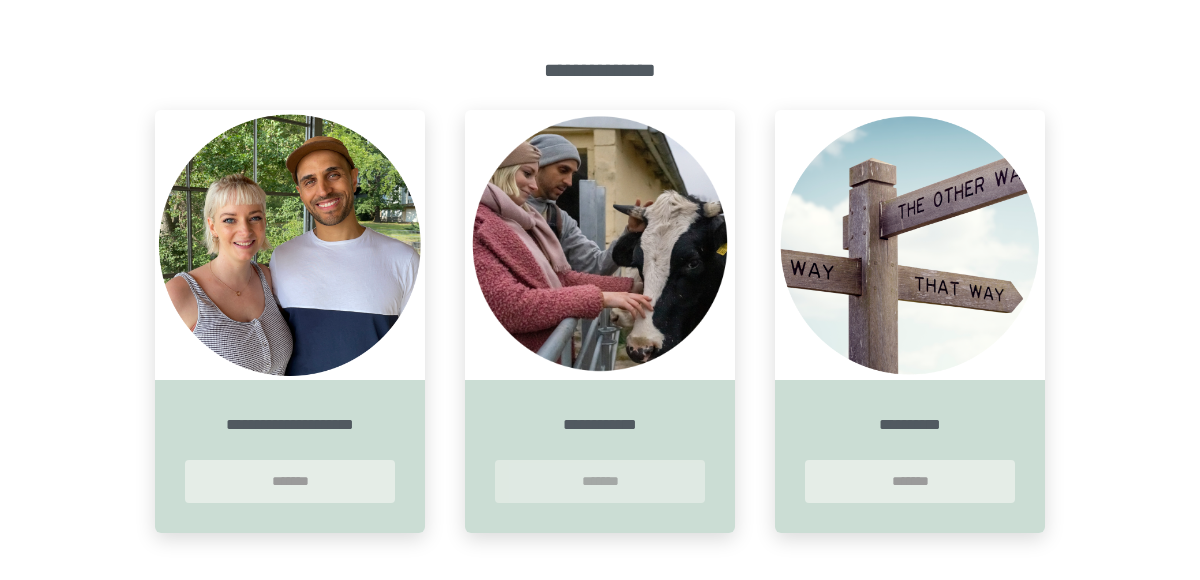 click on "*******" at bounding box center (600, 481) 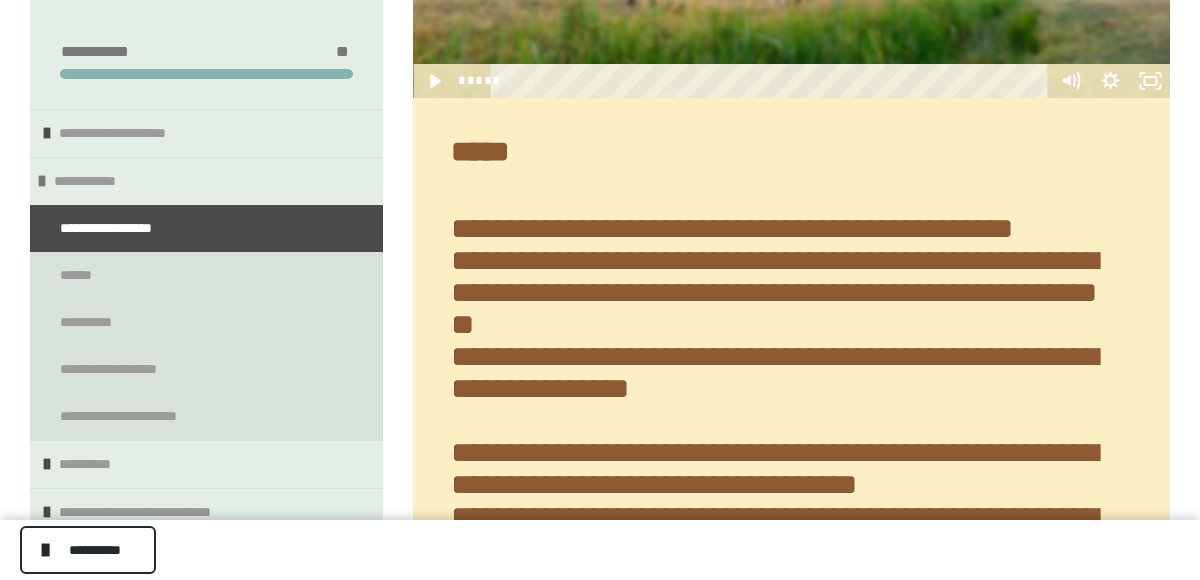 scroll, scrollTop: 1100, scrollLeft: 0, axis: vertical 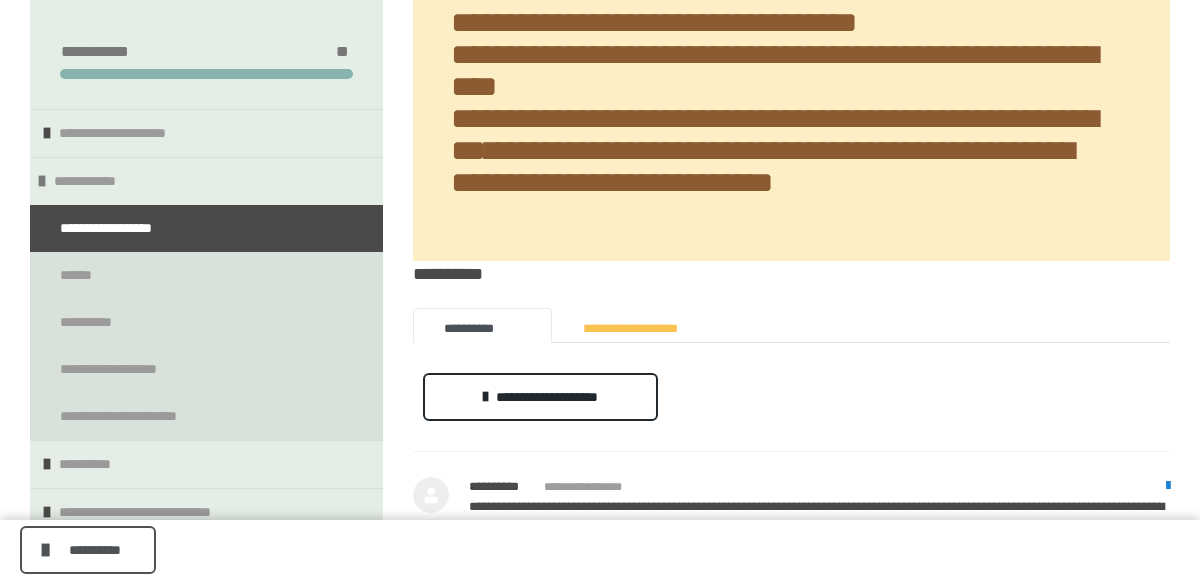 click on "**********" at bounding box center [88, 550] 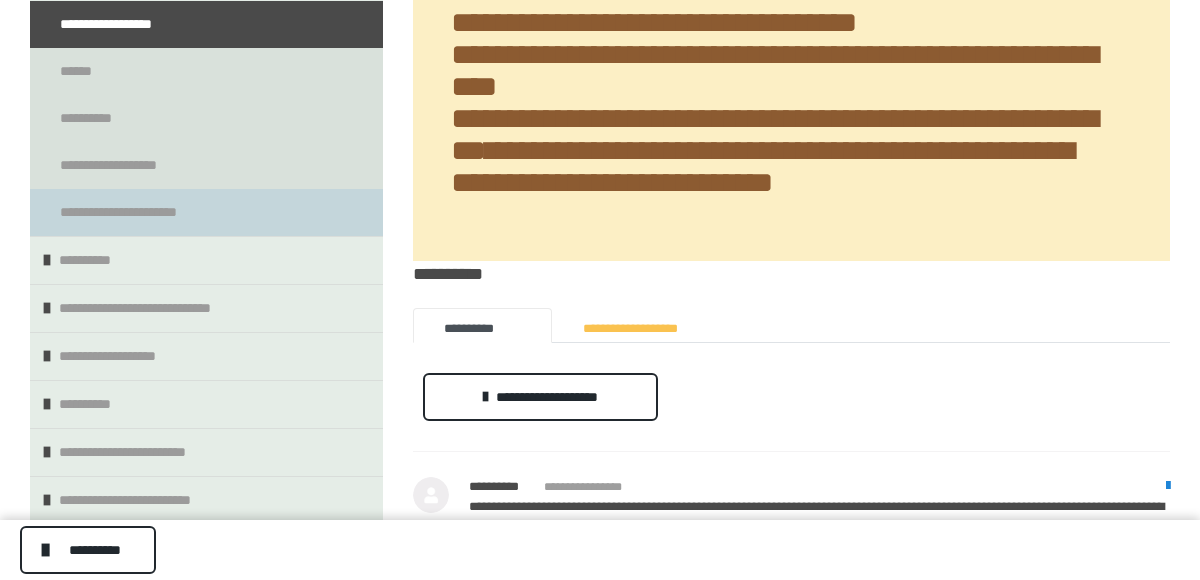scroll, scrollTop: 234, scrollLeft: 0, axis: vertical 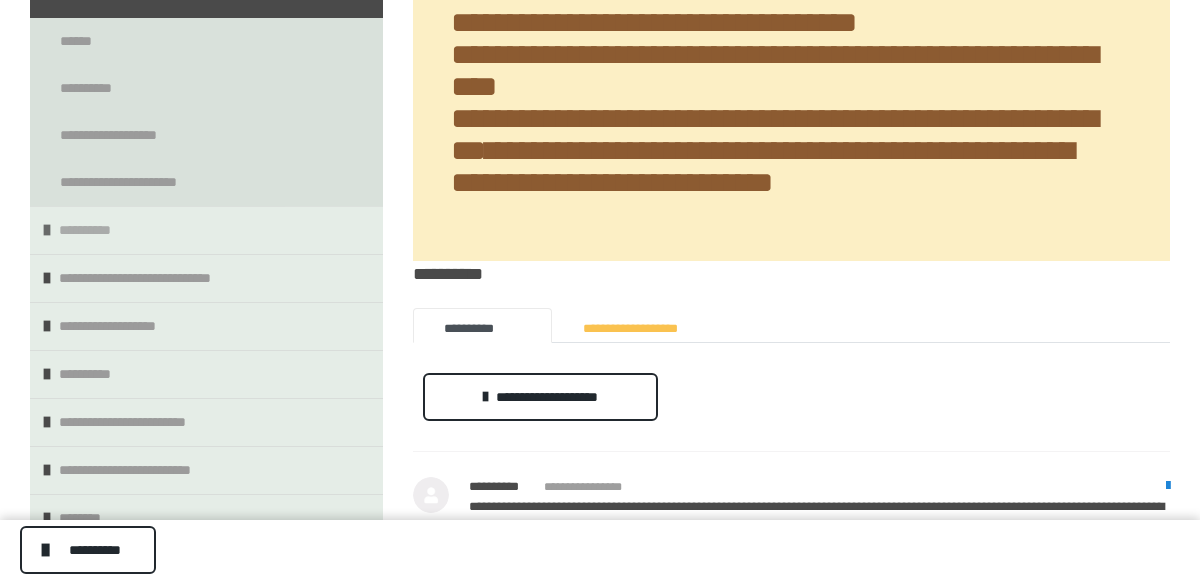 click on "**********" at bounding box center [206, 230] 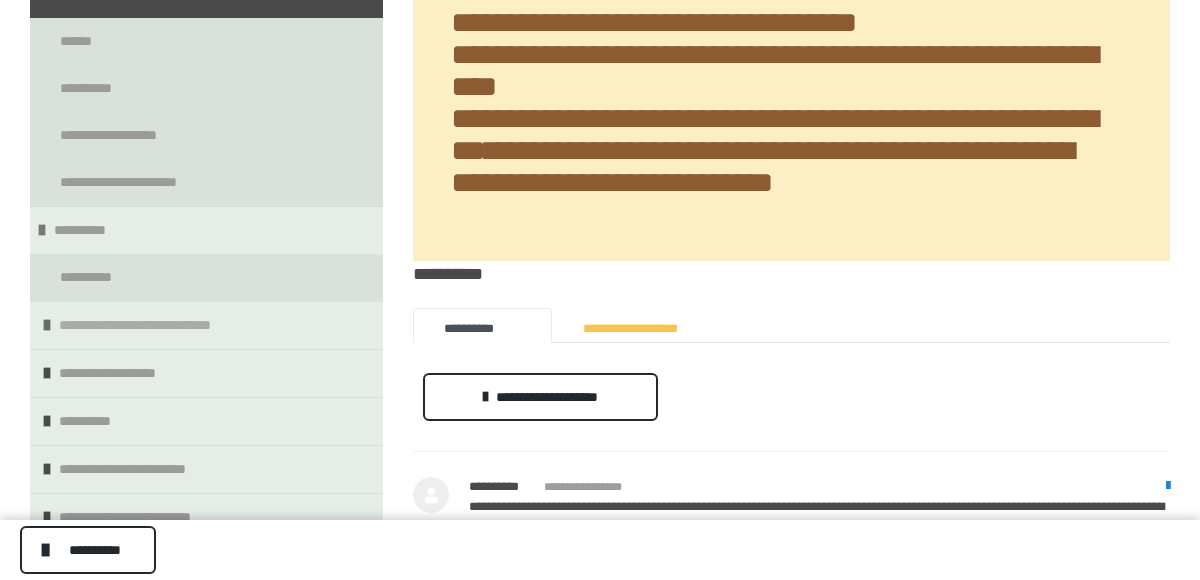 click on "**********" at bounding box center [148, 325] 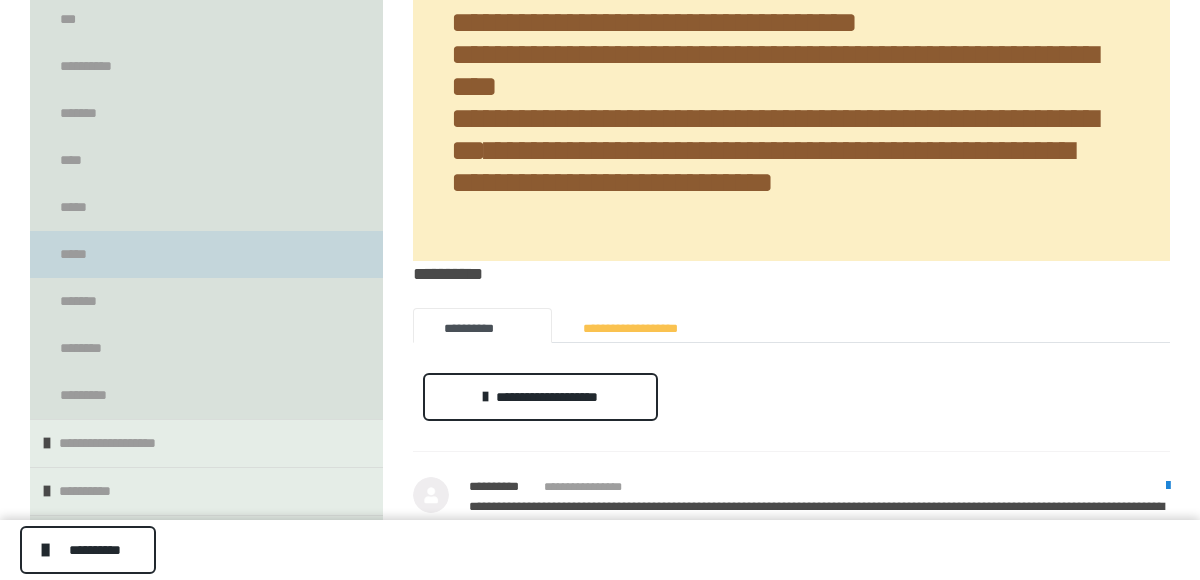 scroll, scrollTop: 751, scrollLeft: 0, axis: vertical 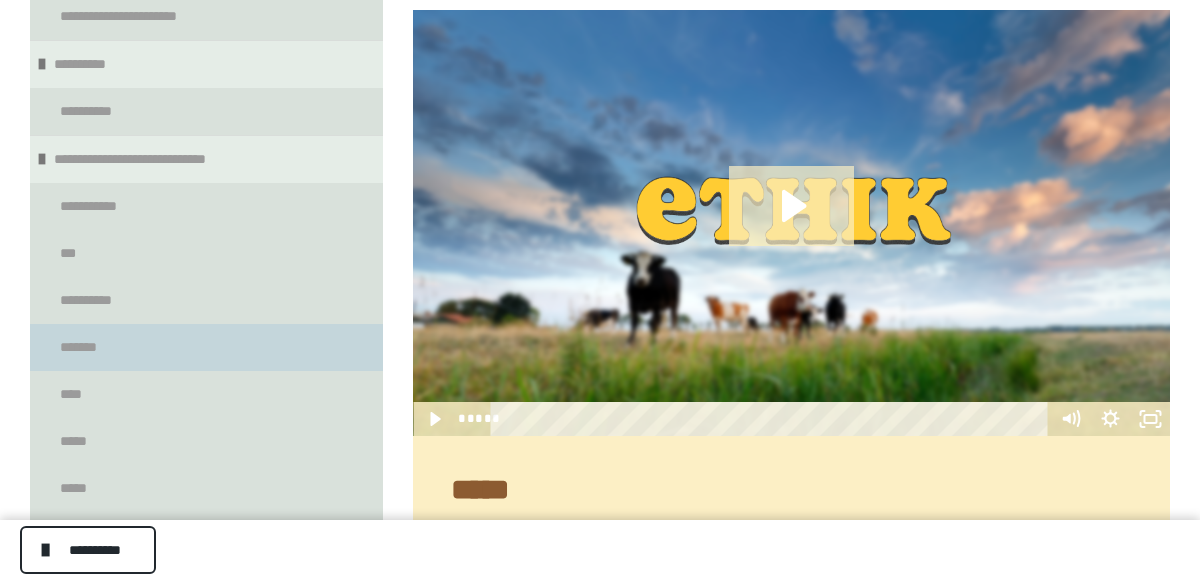 click on "*******" at bounding box center [206, 347] 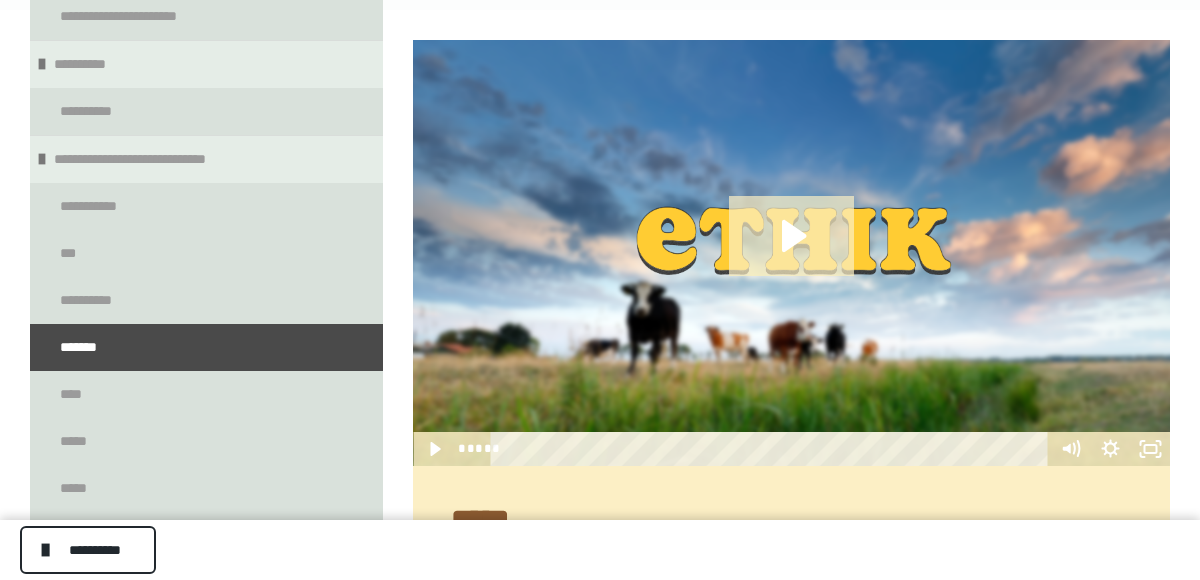 scroll, scrollTop: 0, scrollLeft: 0, axis: both 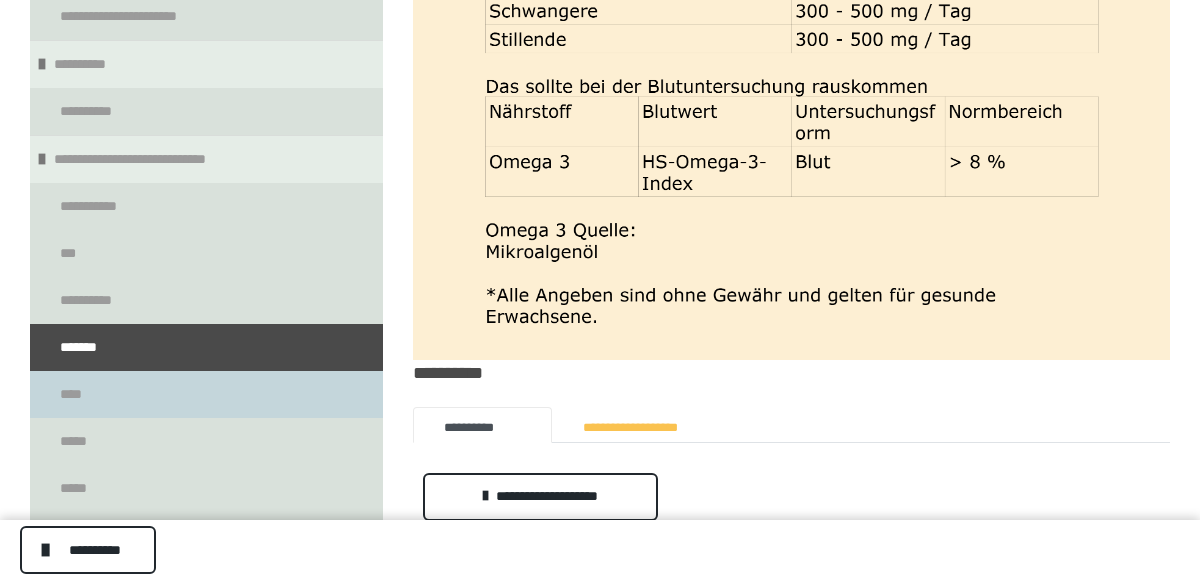 click on "****" at bounding box center (206, 394) 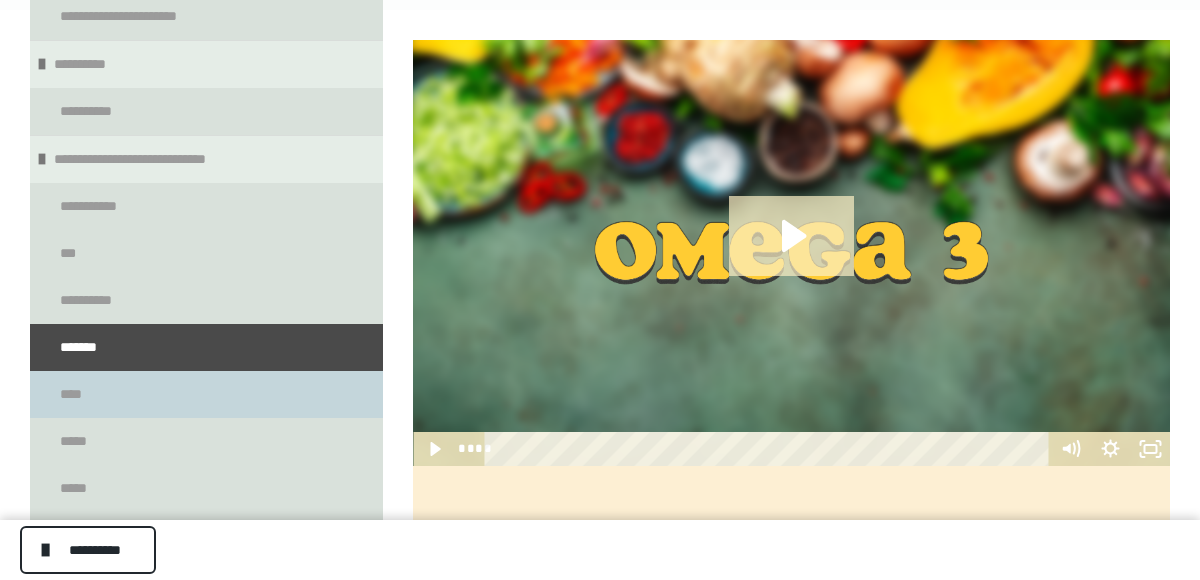 scroll, scrollTop: 0, scrollLeft: 0, axis: both 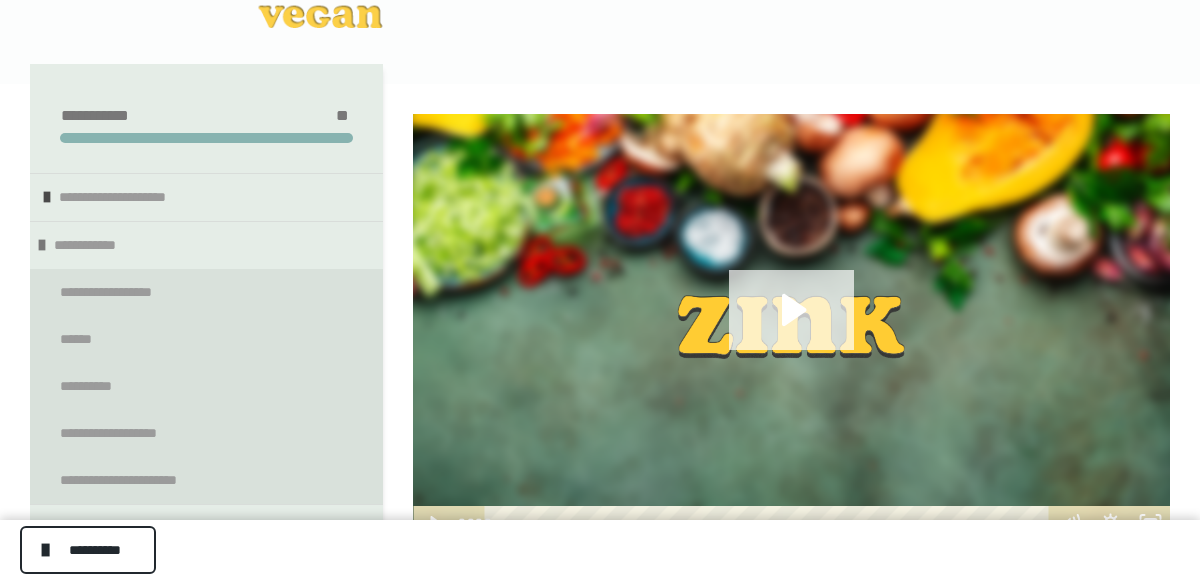 click 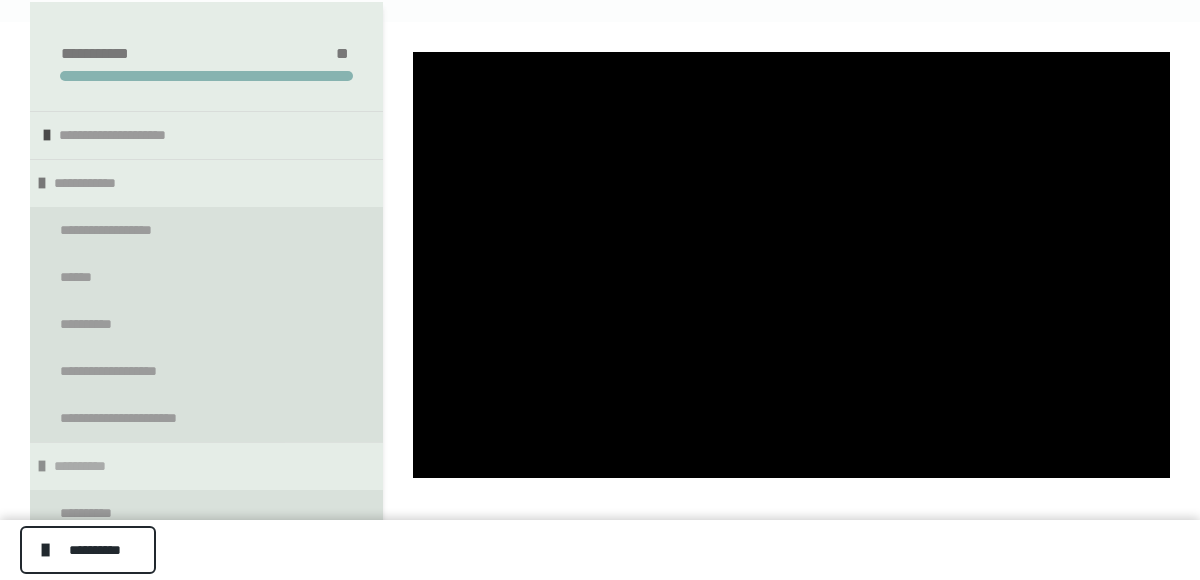 scroll, scrollTop: 296, scrollLeft: 0, axis: vertical 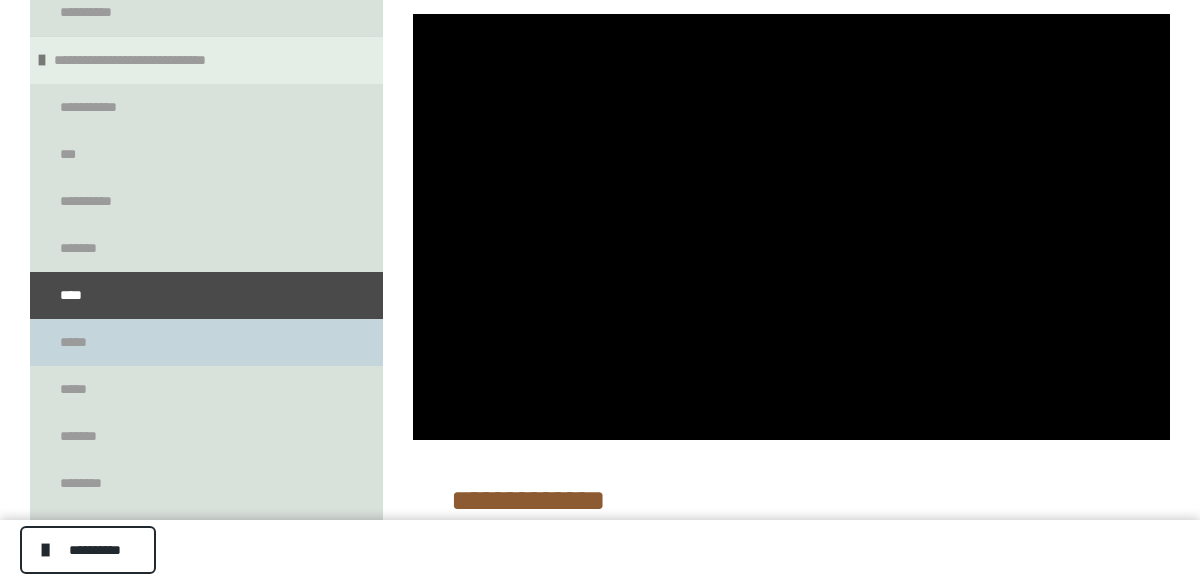 click on "*****" at bounding box center [206, 342] 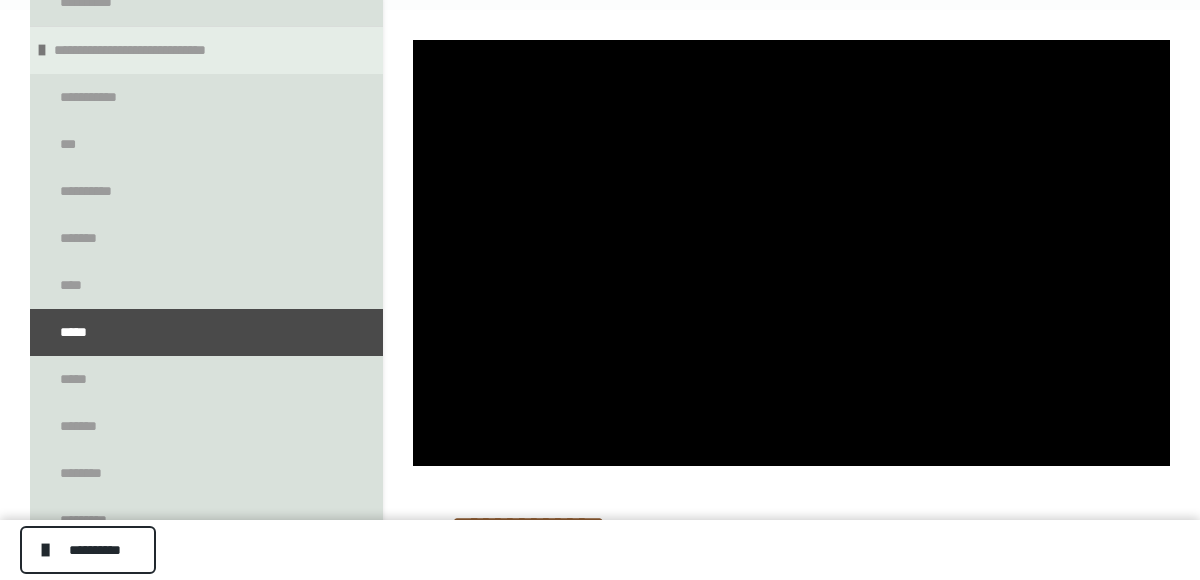 scroll, scrollTop: 0, scrollLeft: 0, axis: both 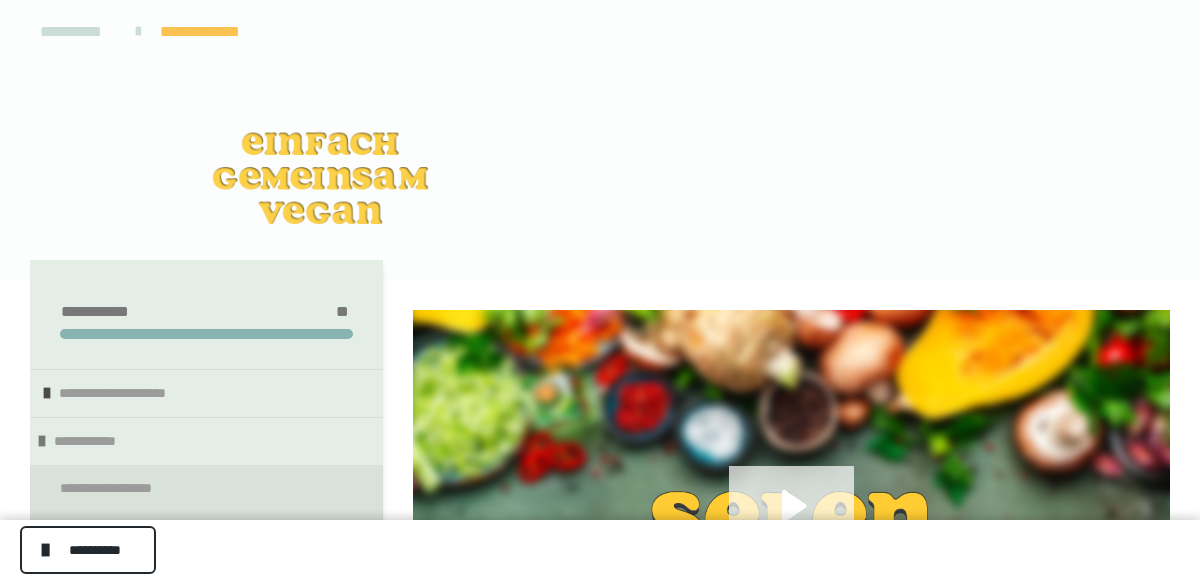 click 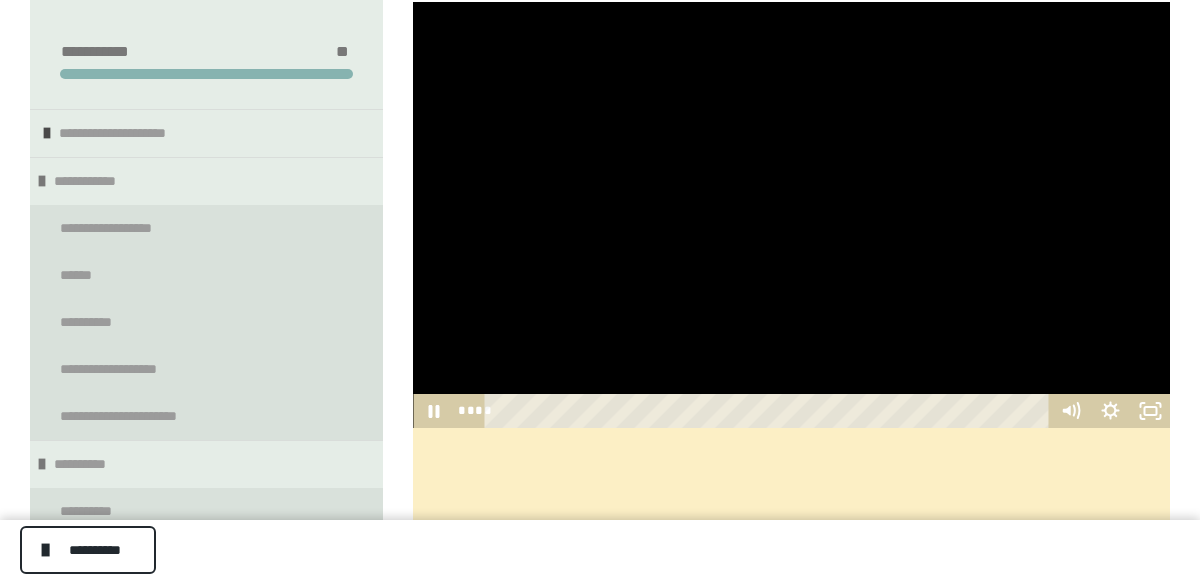 scroll, scrollTop: 200, scrollLeft: 0, axis: vertical 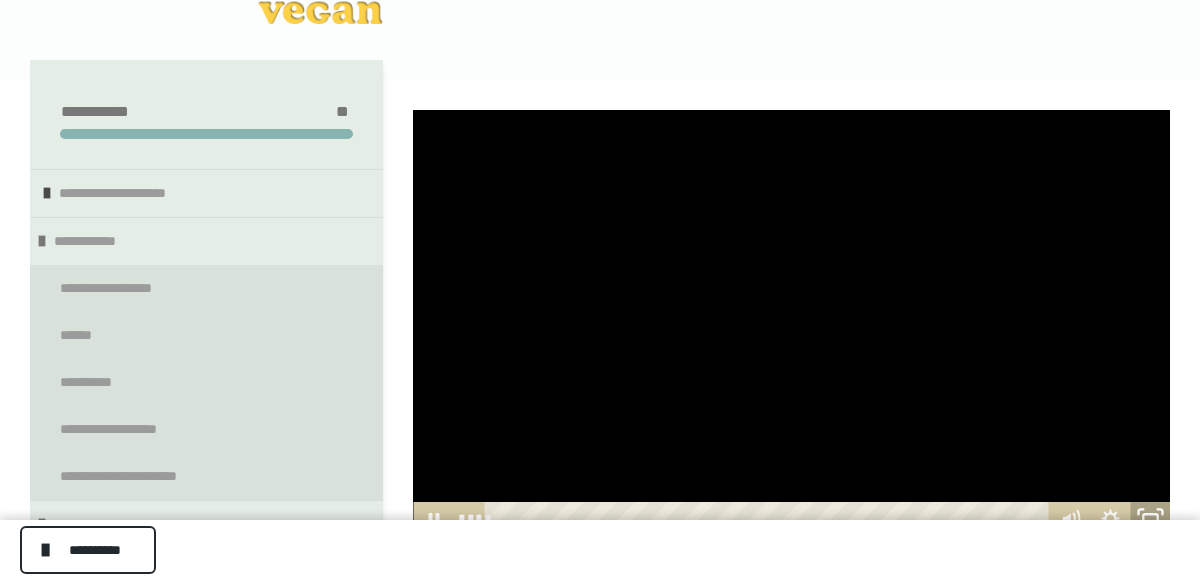 click 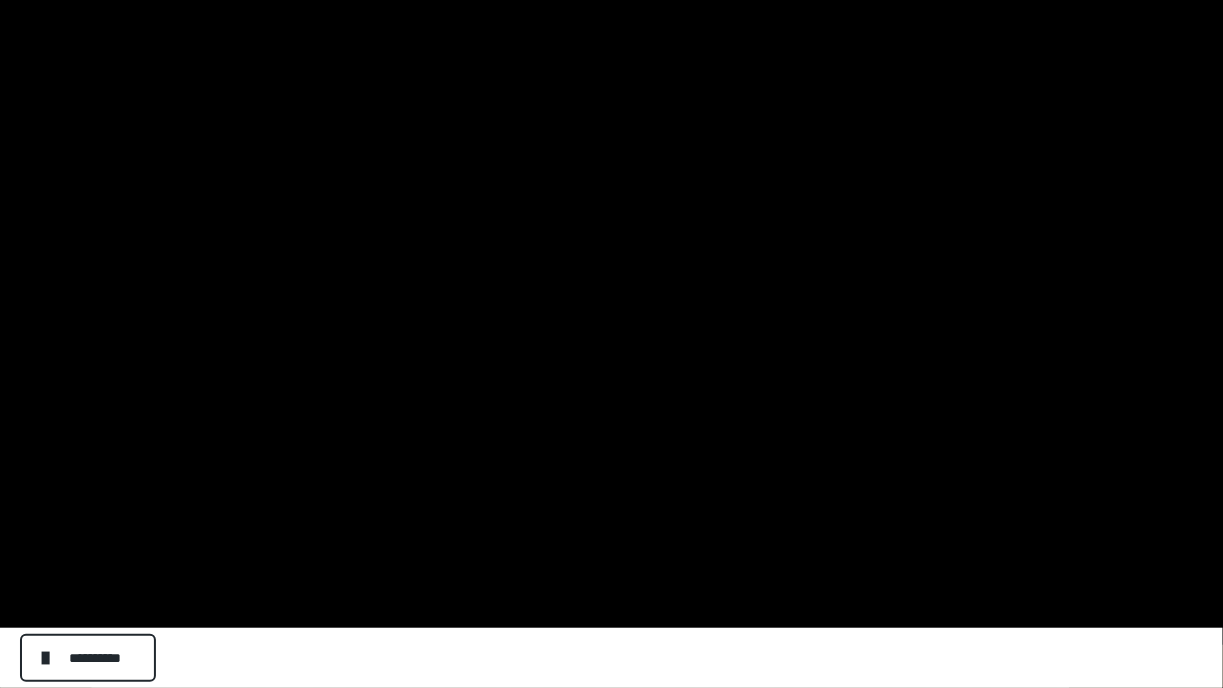 click at bounding box center [611, 344] 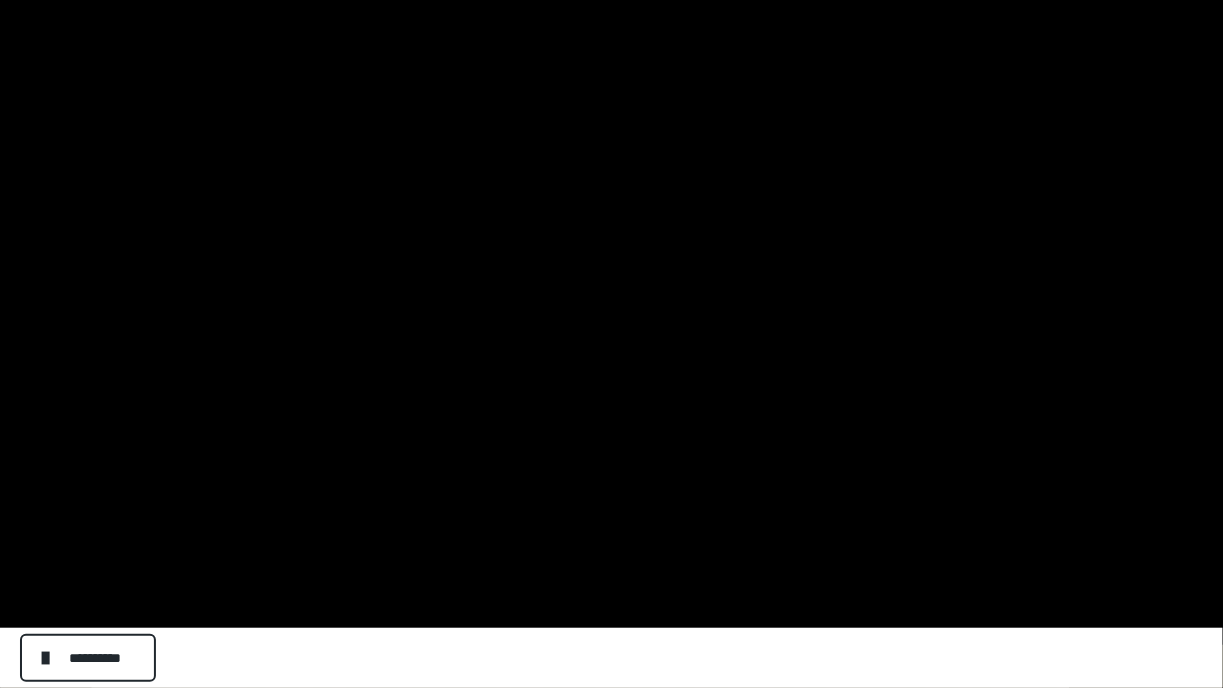 click 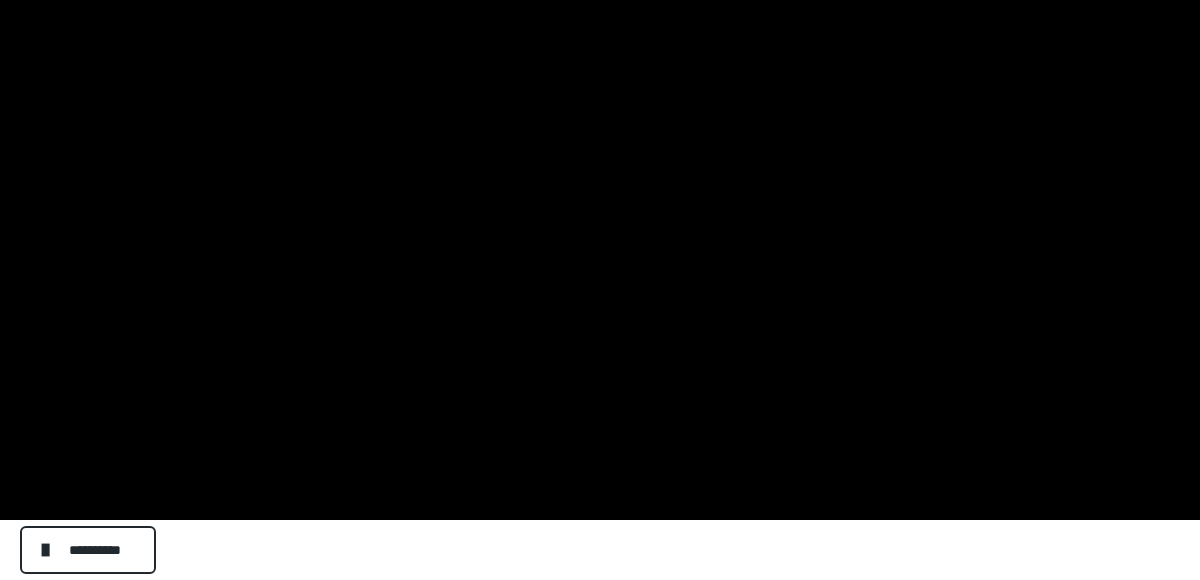 scroll, scrollTop: 499, scrollLeft: 0, axis: vertical 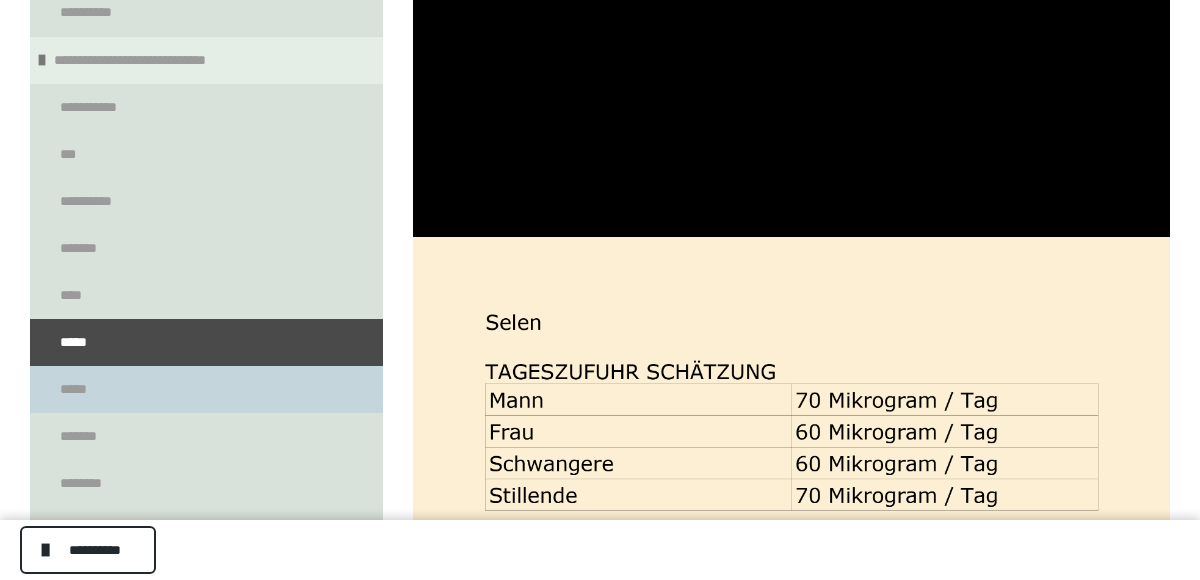 click on "*****" at bounding box center [75, 389] 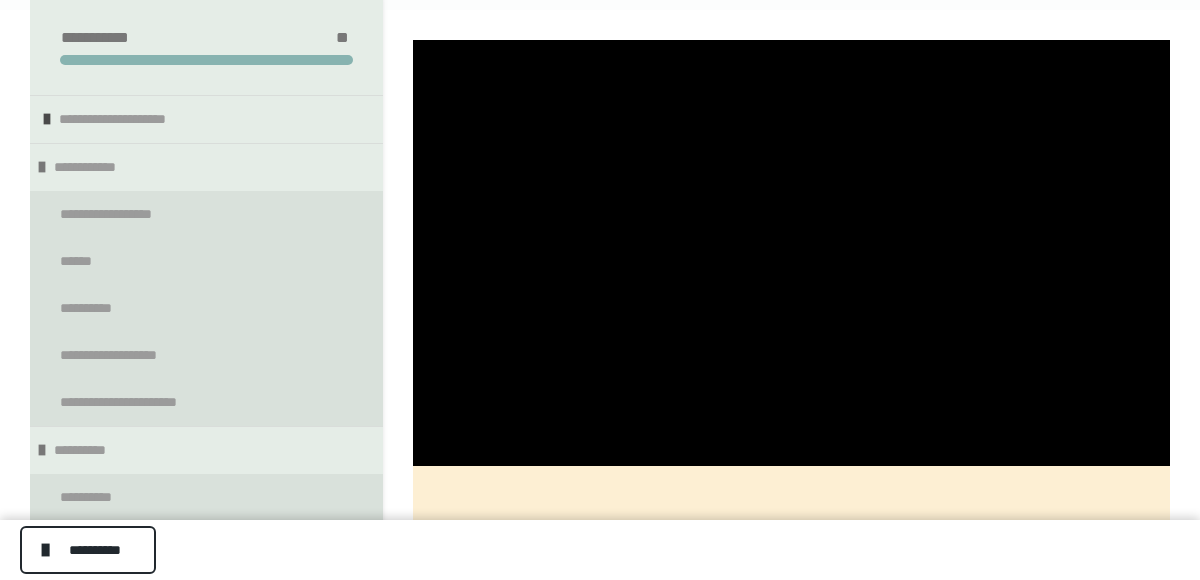 scroll, scrollTop: 0, scrollLeft: 0, axis: both 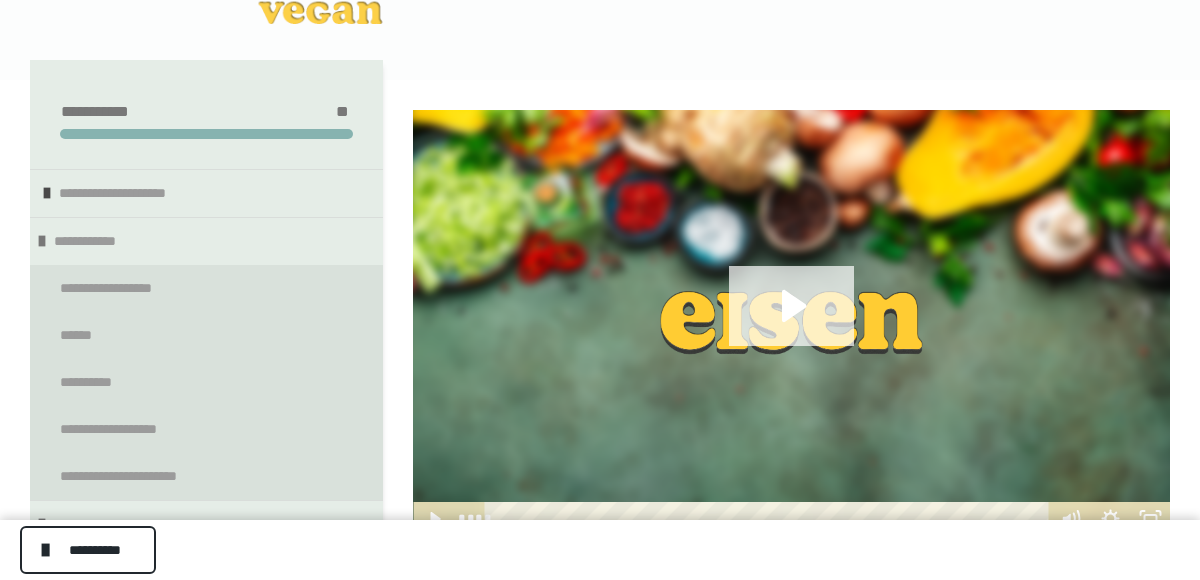 click 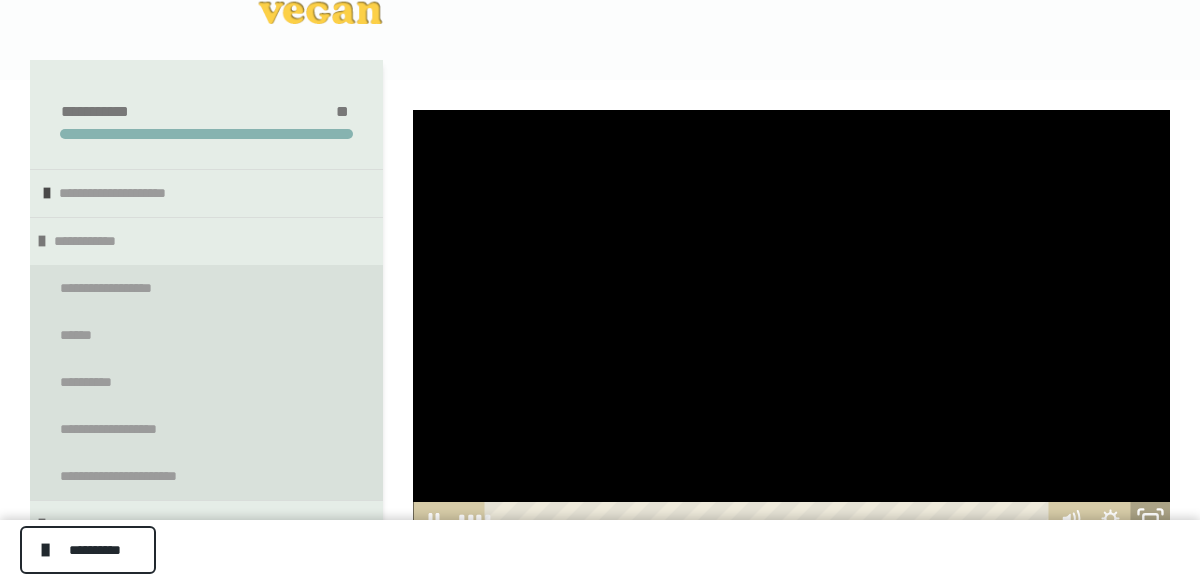 click 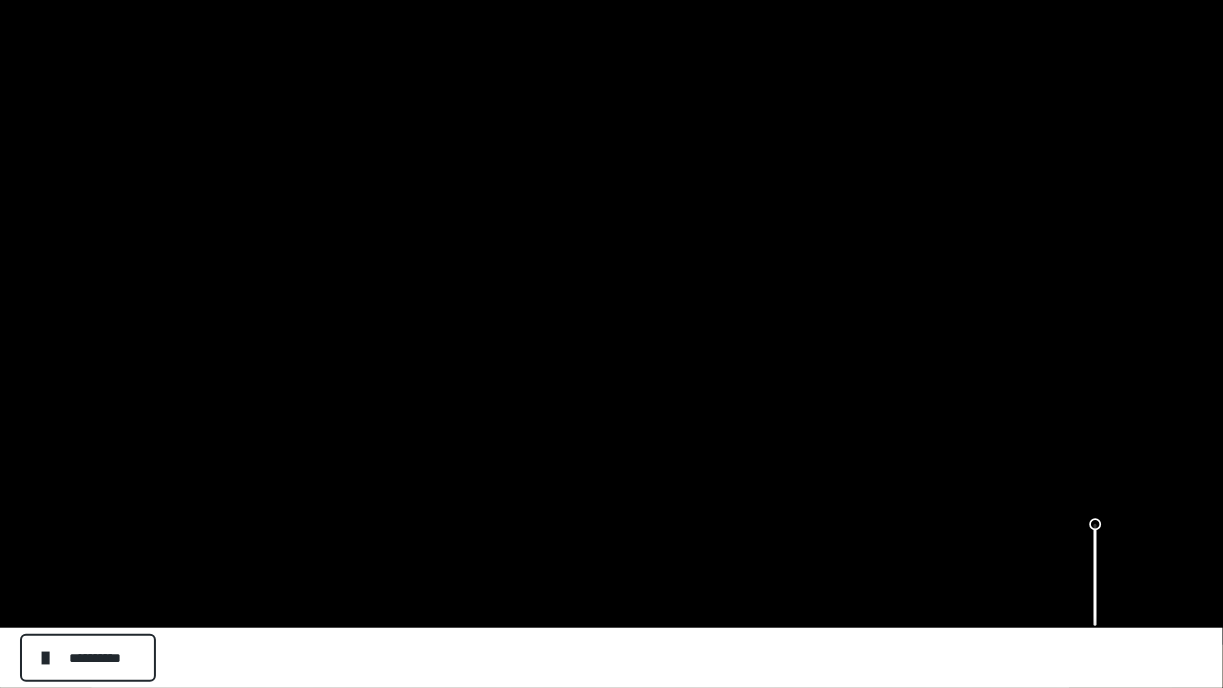 click 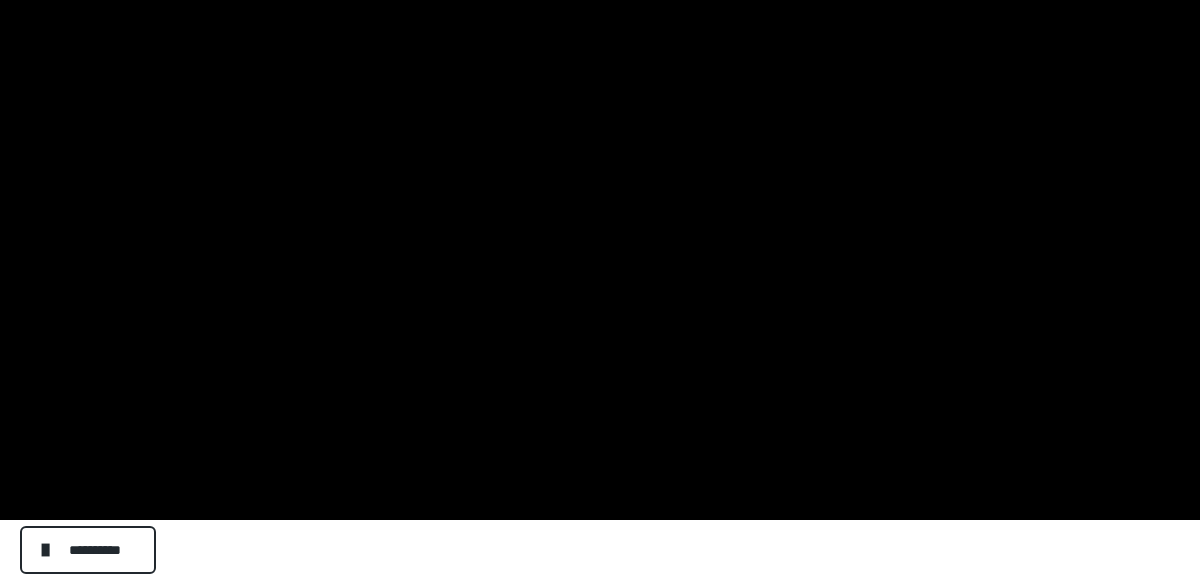scroll, scrollTop: 700, scrollLeft: 0, axis: vertical 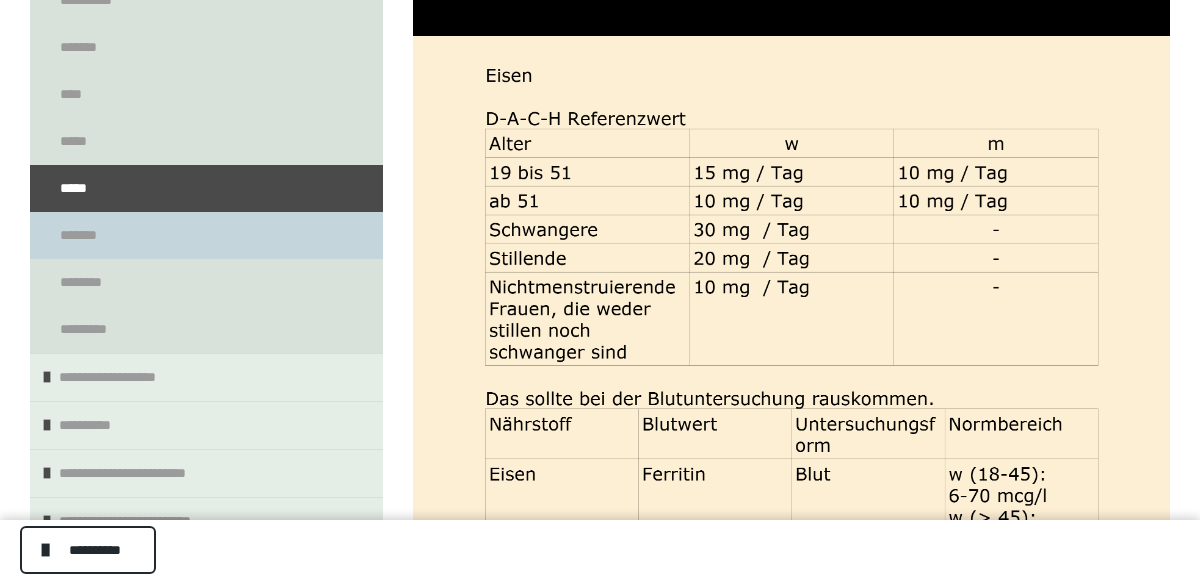 click on "*******" at bounding box center [206, 235] 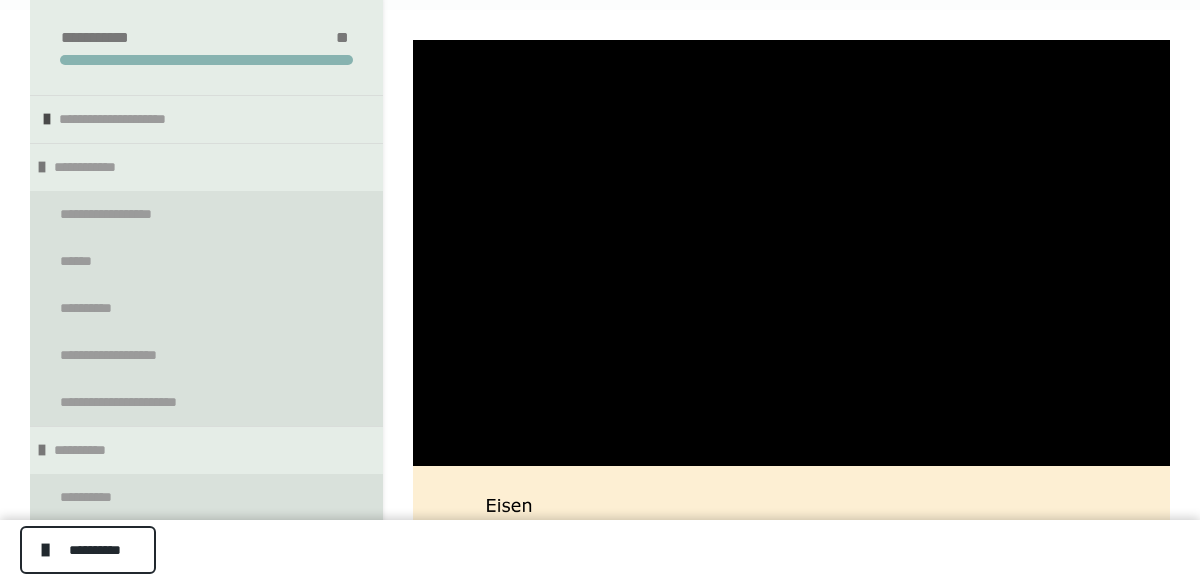 scroll, scrollTop: 0, scrollLeft: 0, axis: both 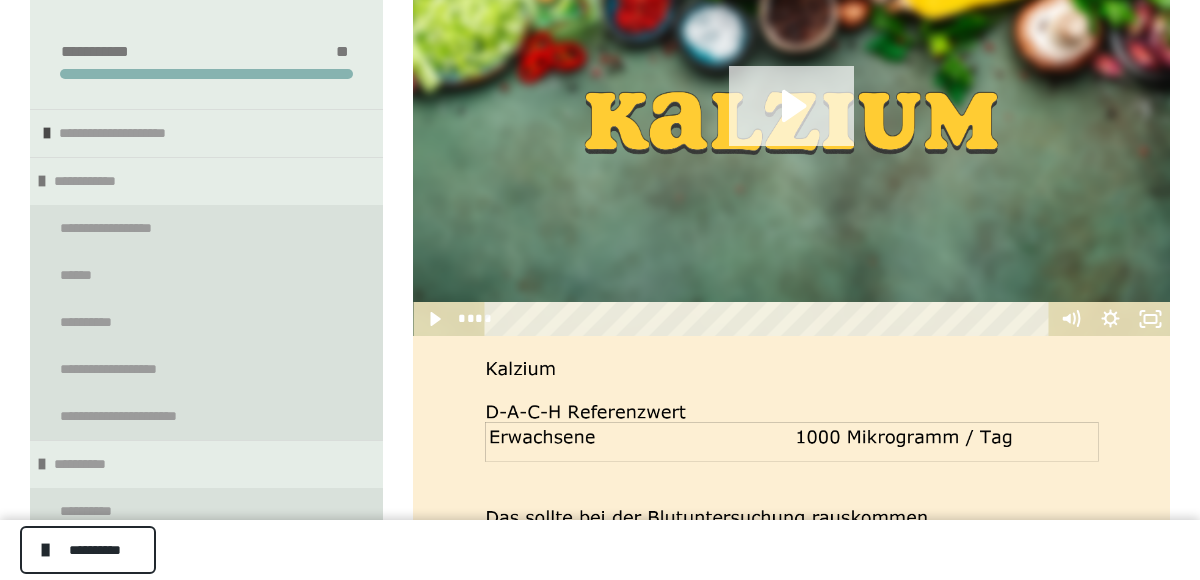click 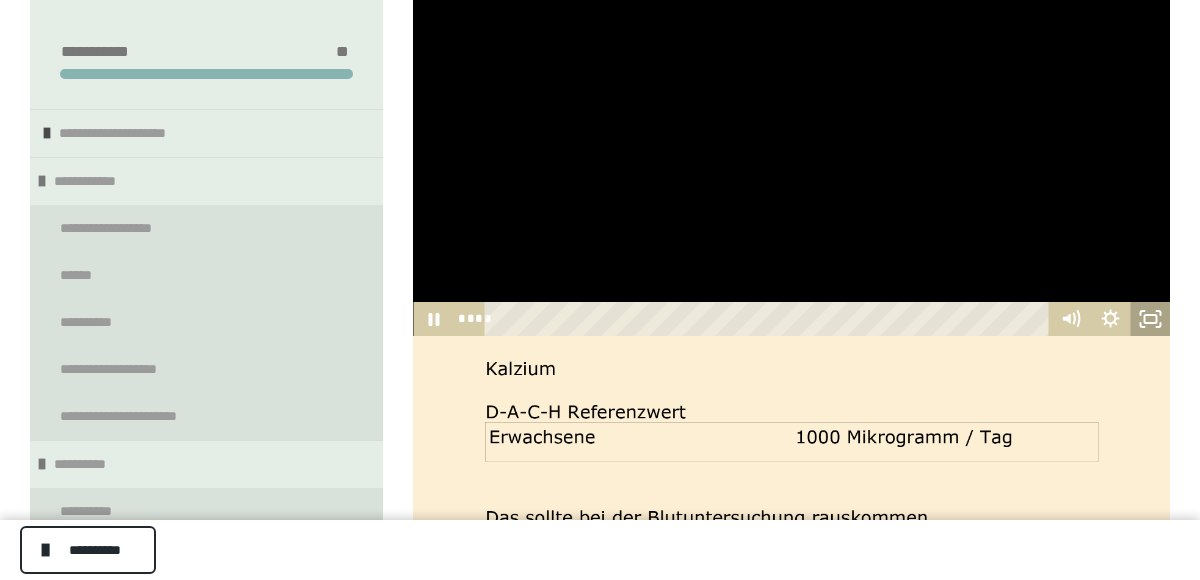 click 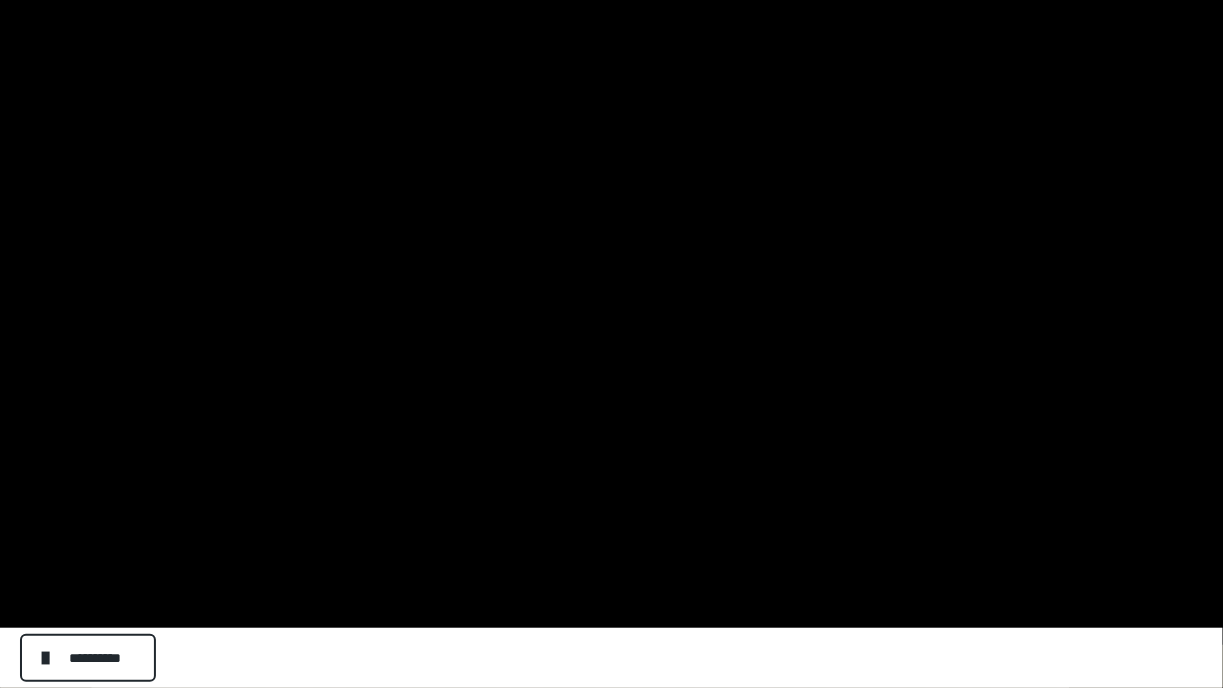 click on "**** ****" at bounding box center [560, 666] 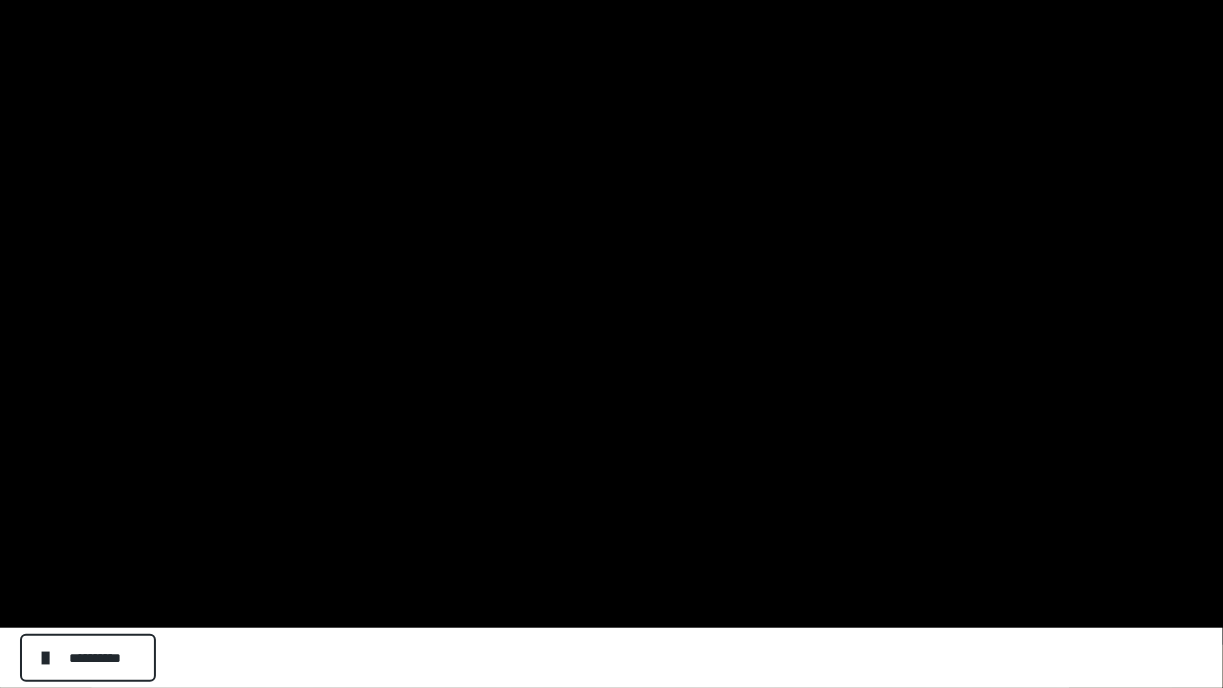 click 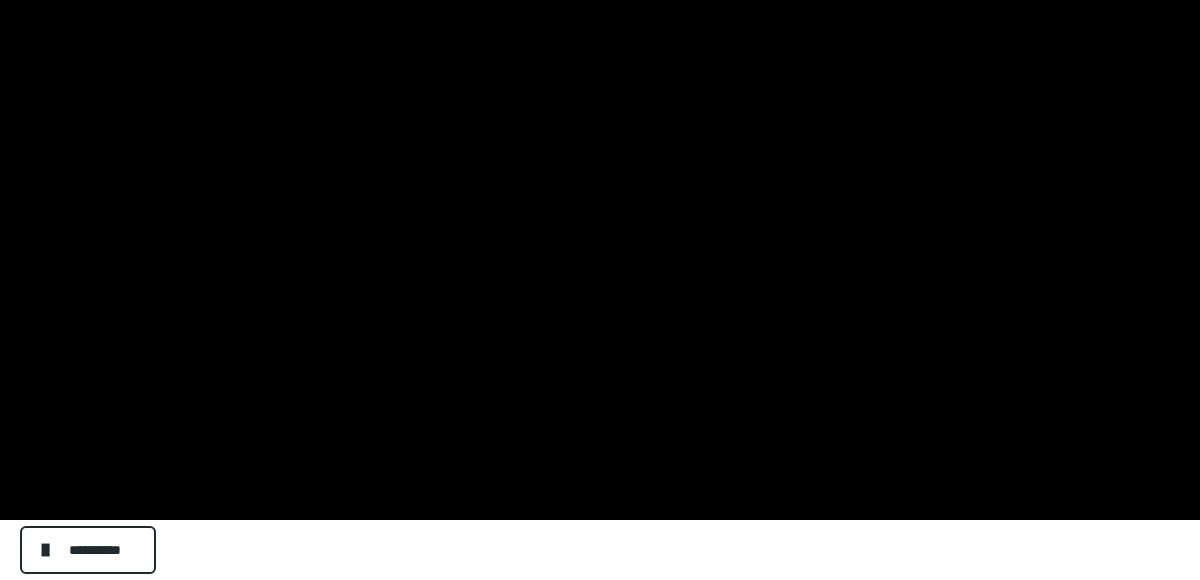 scroll, scrollTop: 751, scrollLeft: 0, axis: vertical 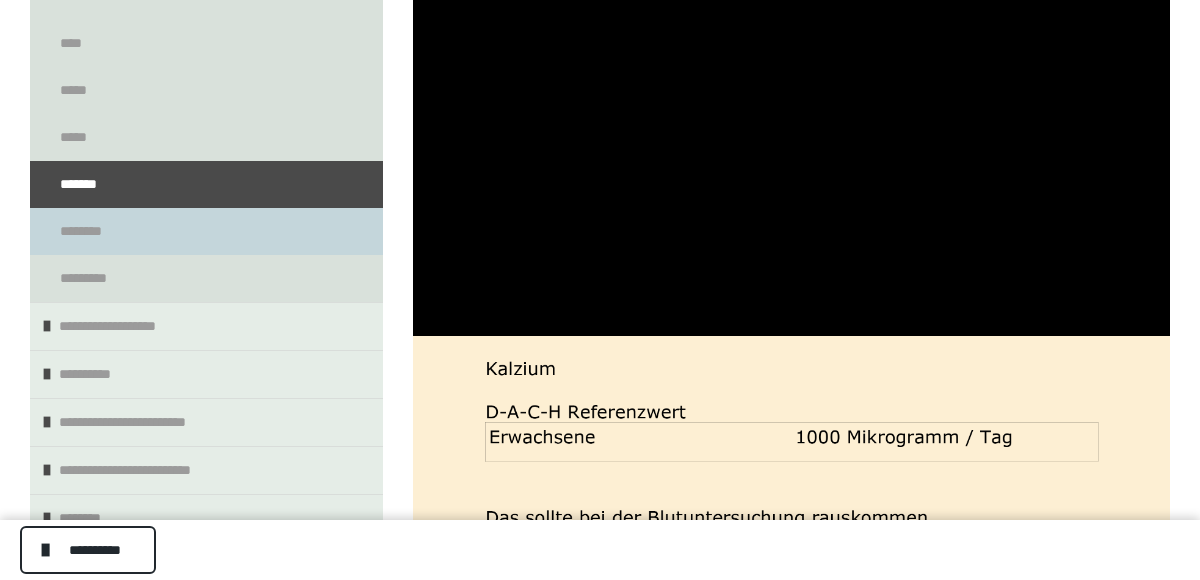 click on "********" at bounding box center [84, 231] 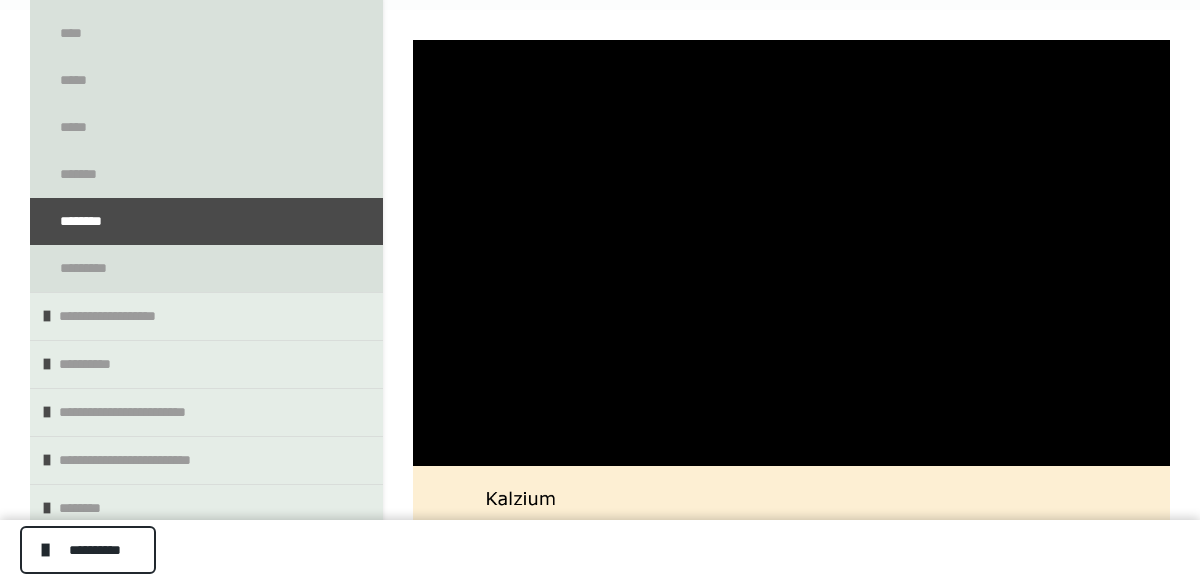 scroll, scrollTop: 0, scrollLeft: 0, axis: both 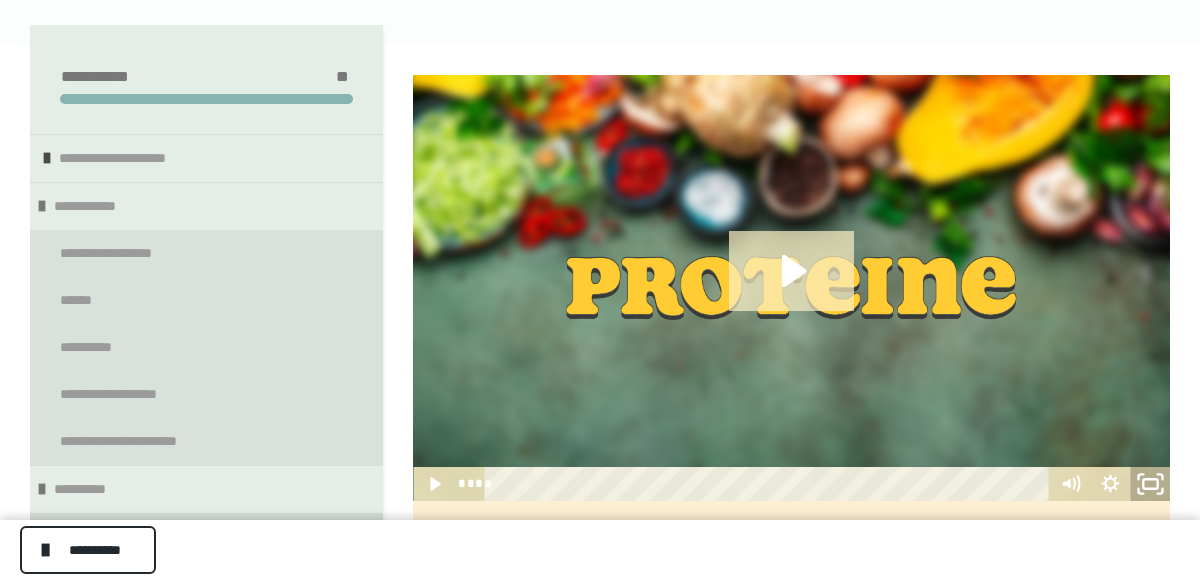 click 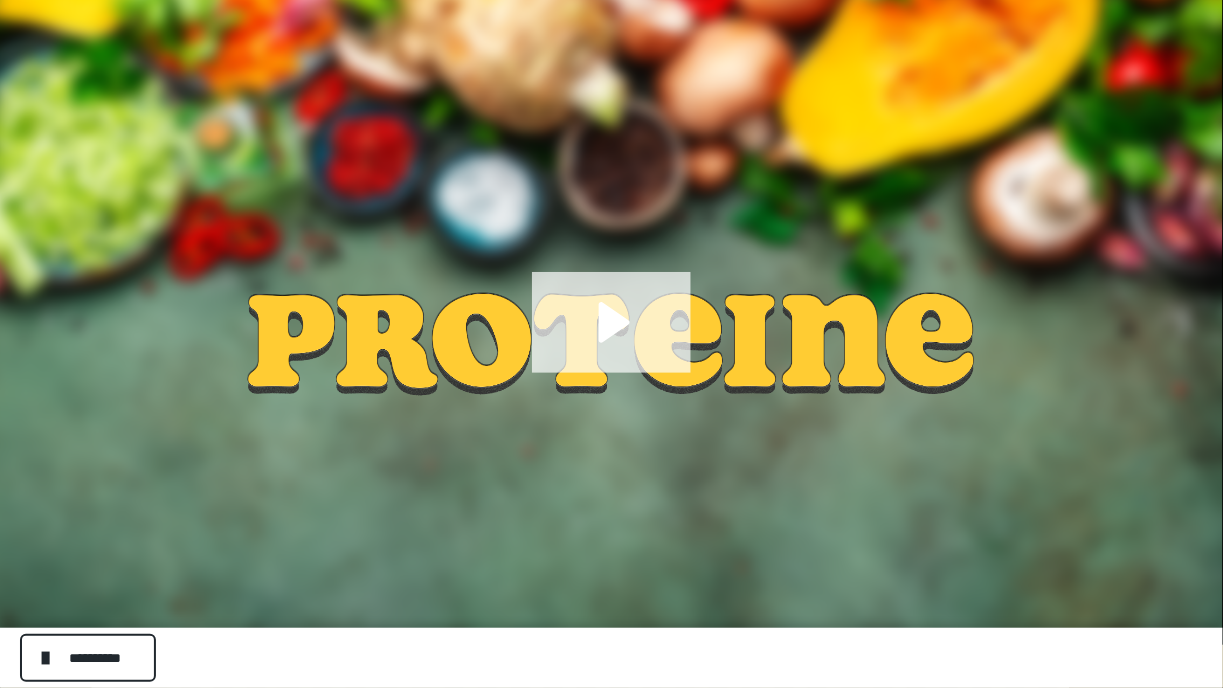 click 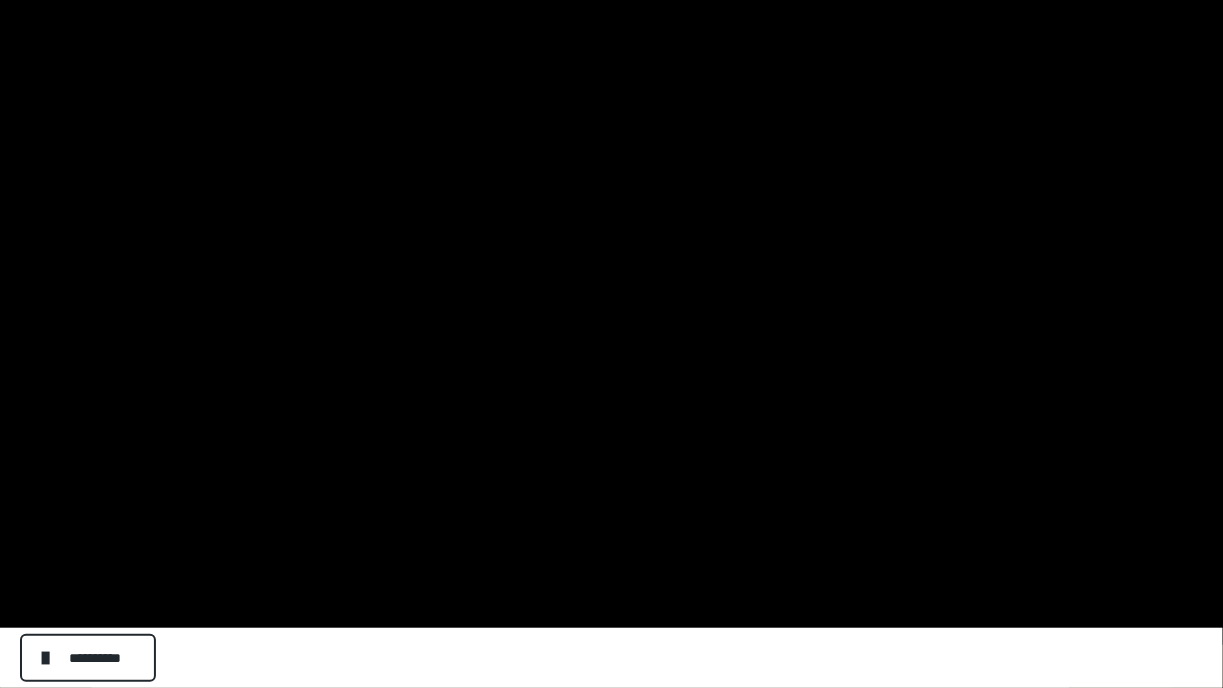 click 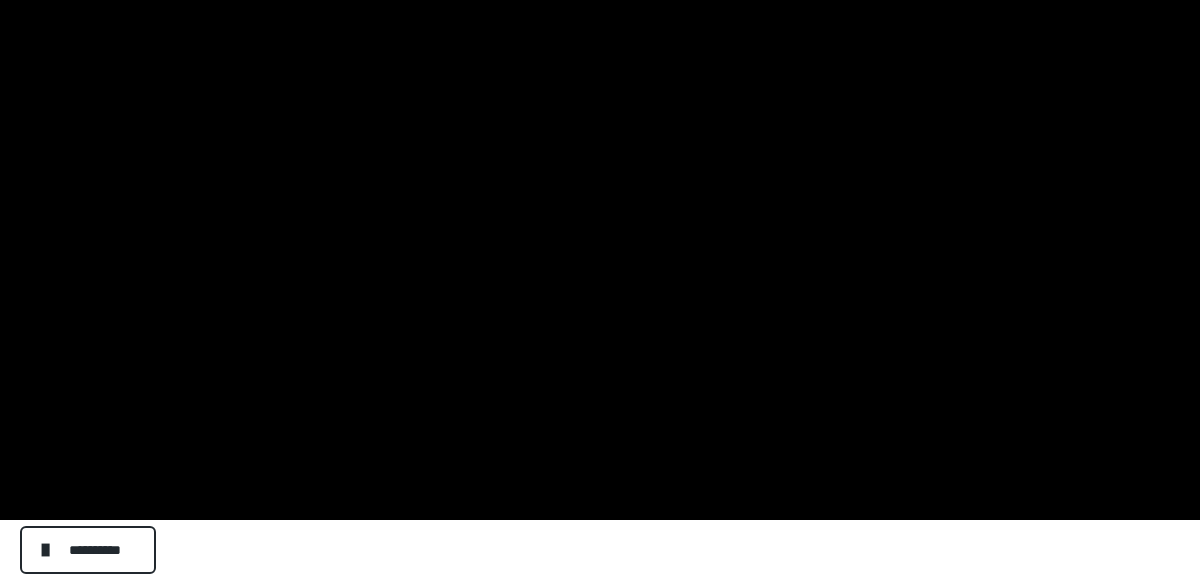 scroll, scrollTop: 935, scrollLeft: 0, axis: vertical 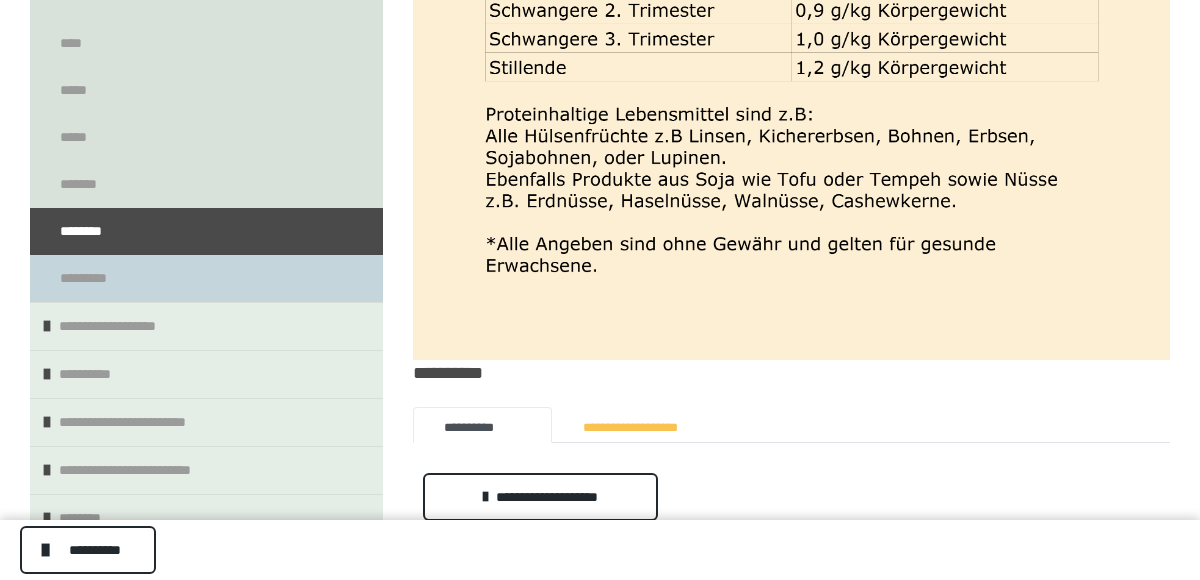 click on "*********" at bounding box center [89, 278] 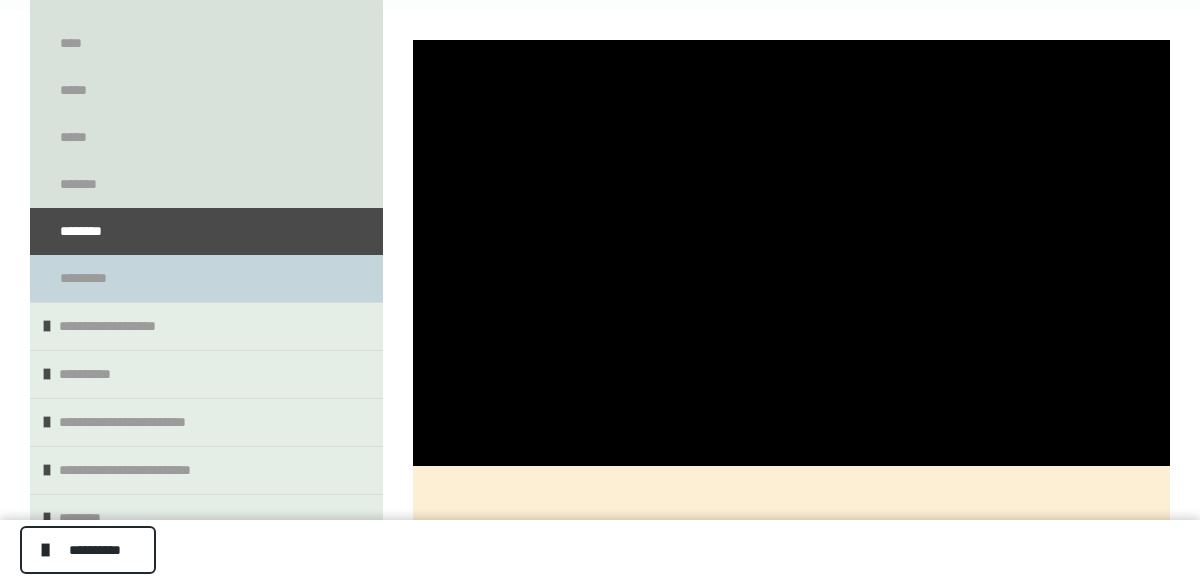 scroll, scrollTop: 0, scrollLeft: 0, axis: both 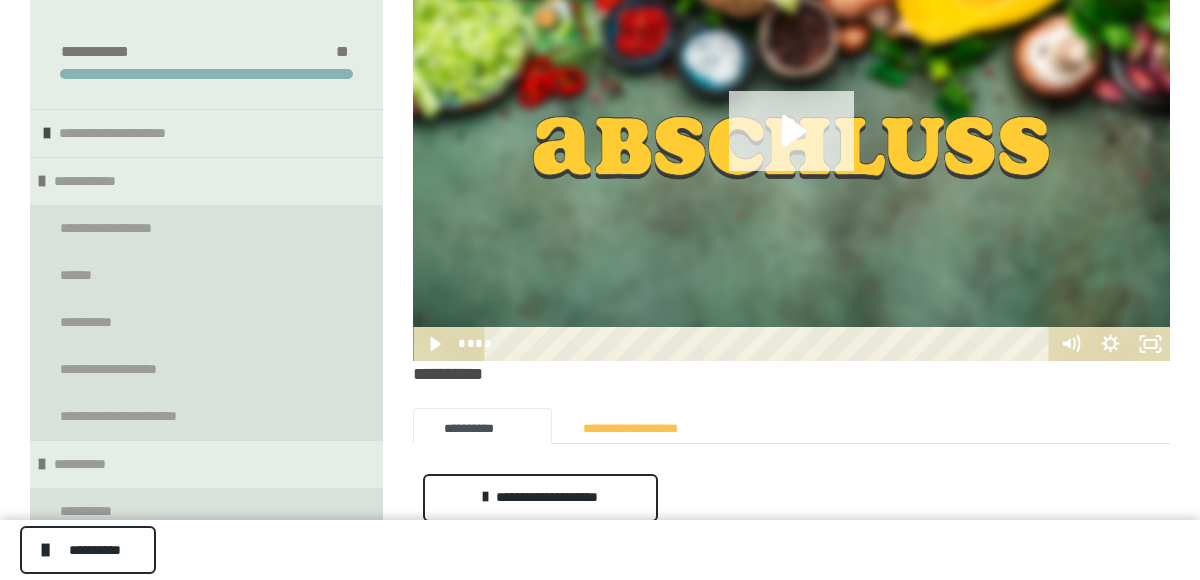 click 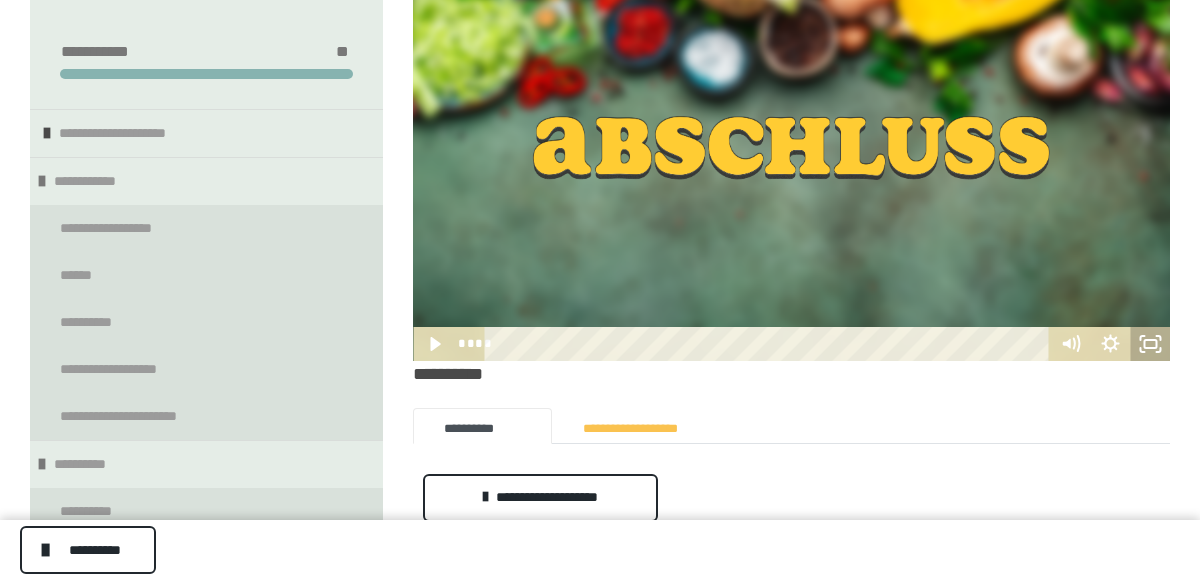 drag, startPoint x: 1159, startPoint y: 348, endPoint x: 1162, endPoint y: 421, distance: 73.061615 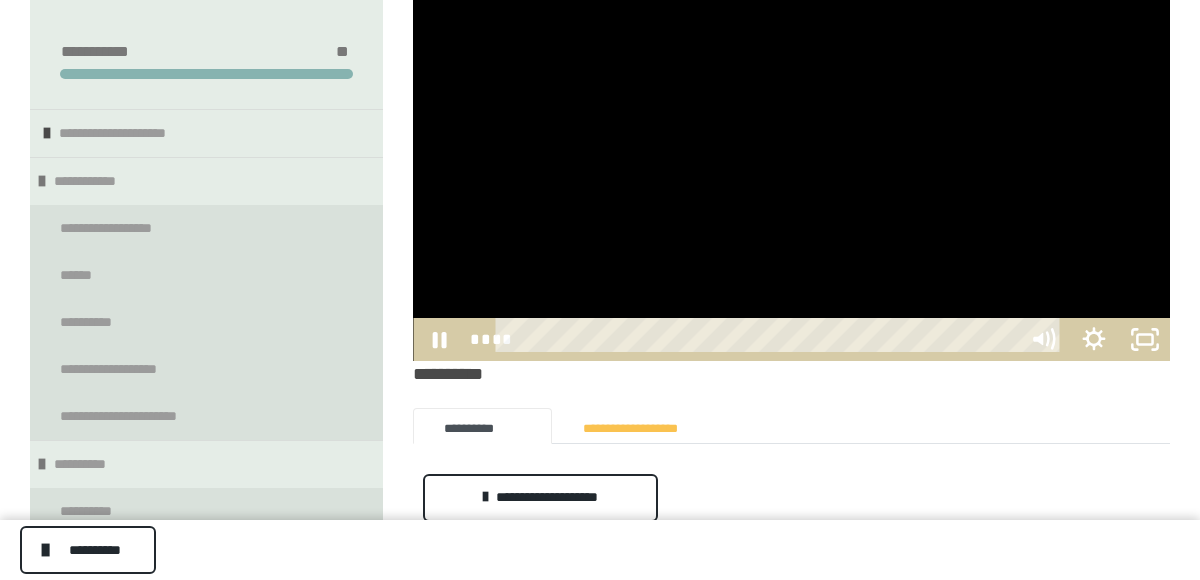 scroll, scrollTop: 340, scrollLeft: 0, axis: vertical 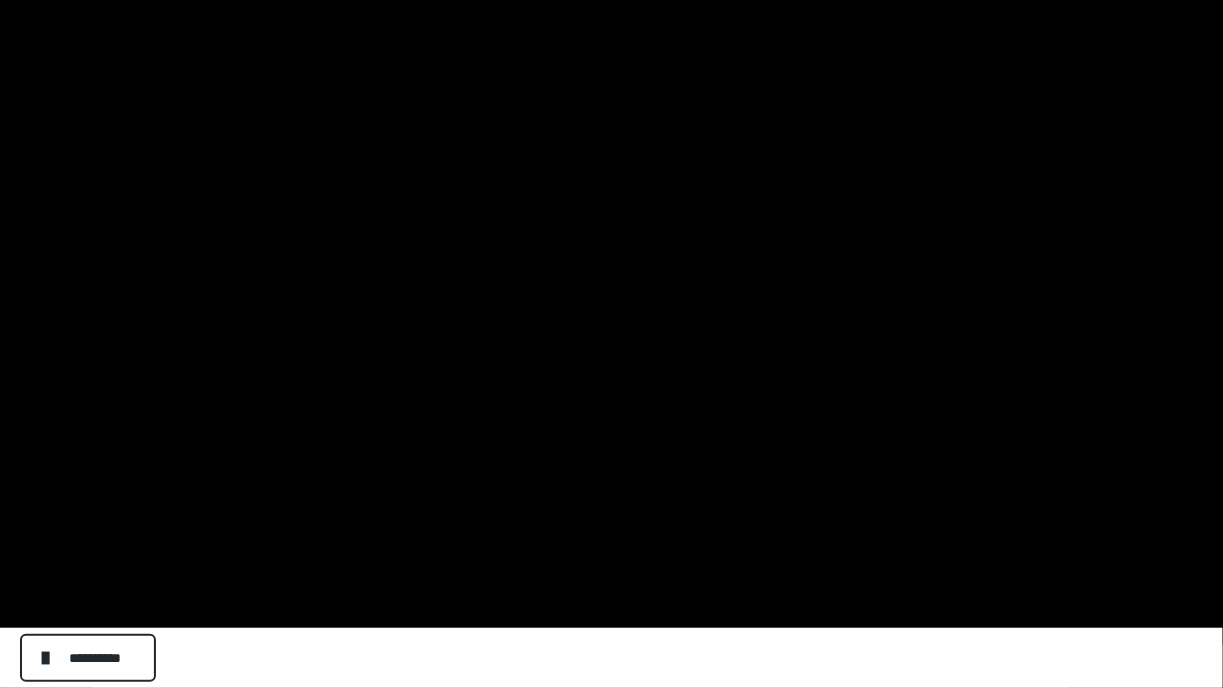 click 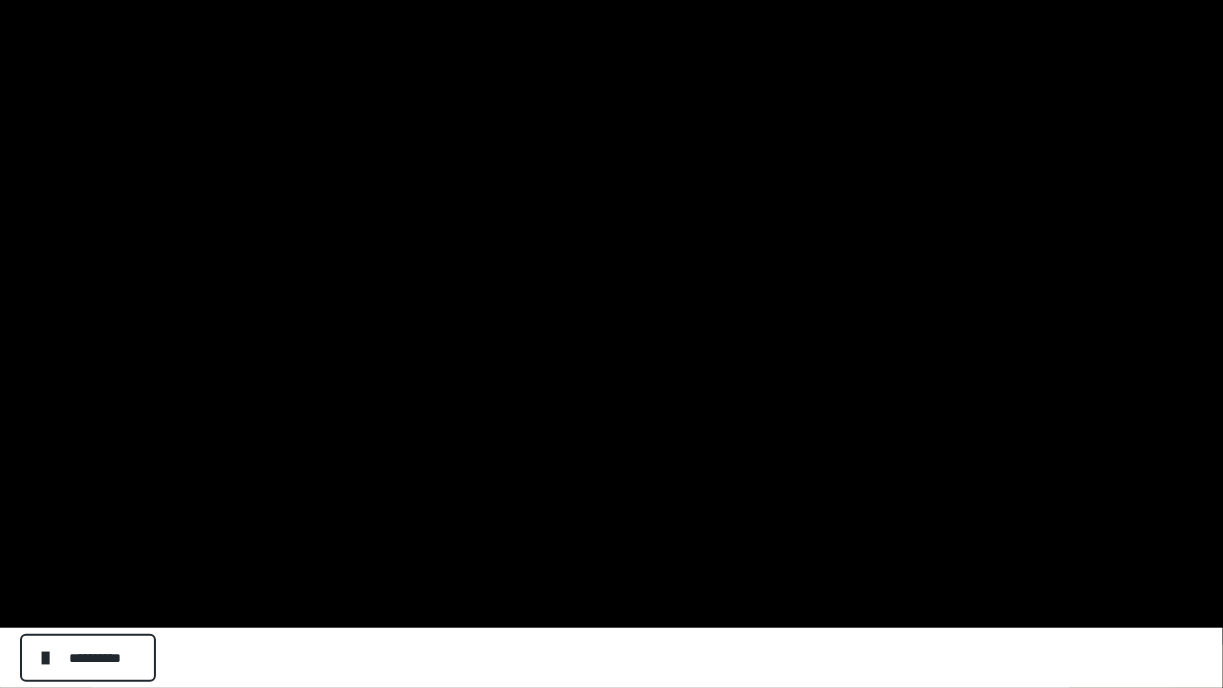click 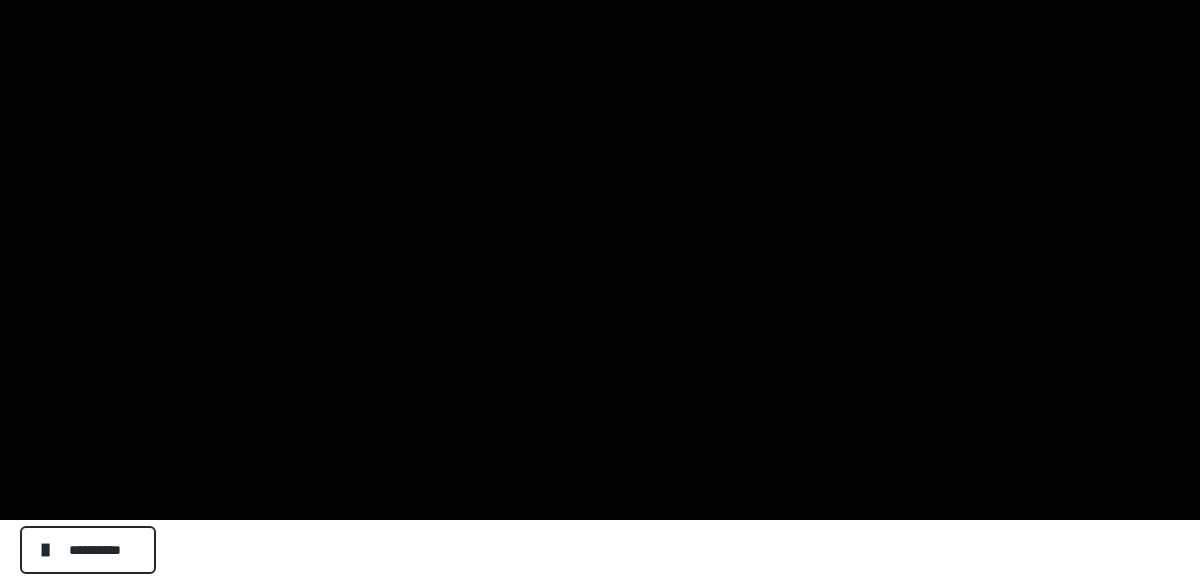 scroll, scrollTop: 0, scrollLeft: 0, axis: both 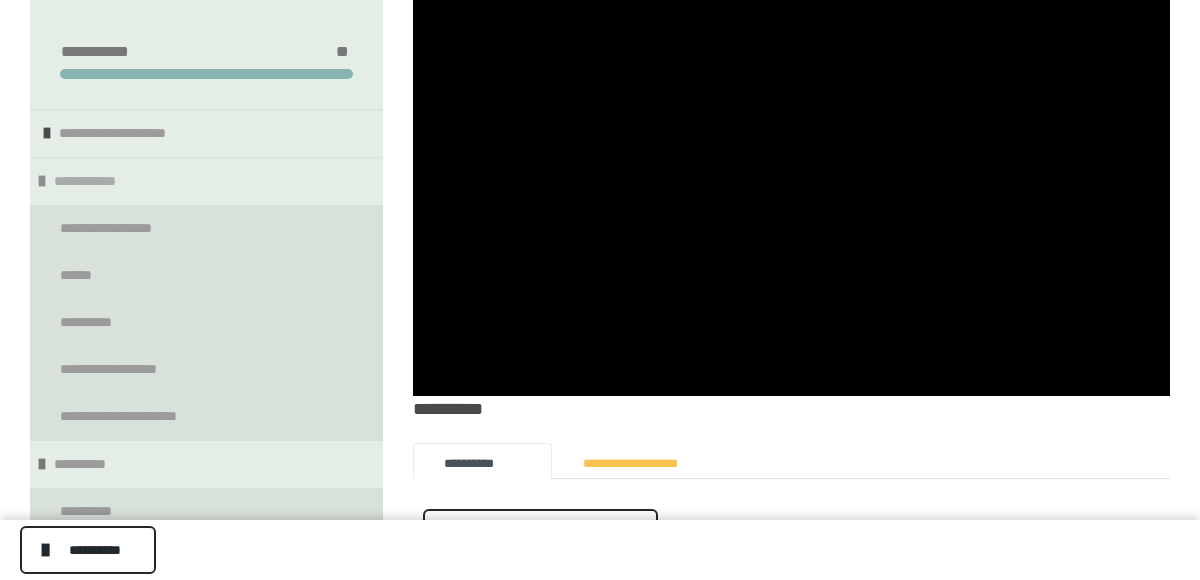 click at bounding box center [42, 181] 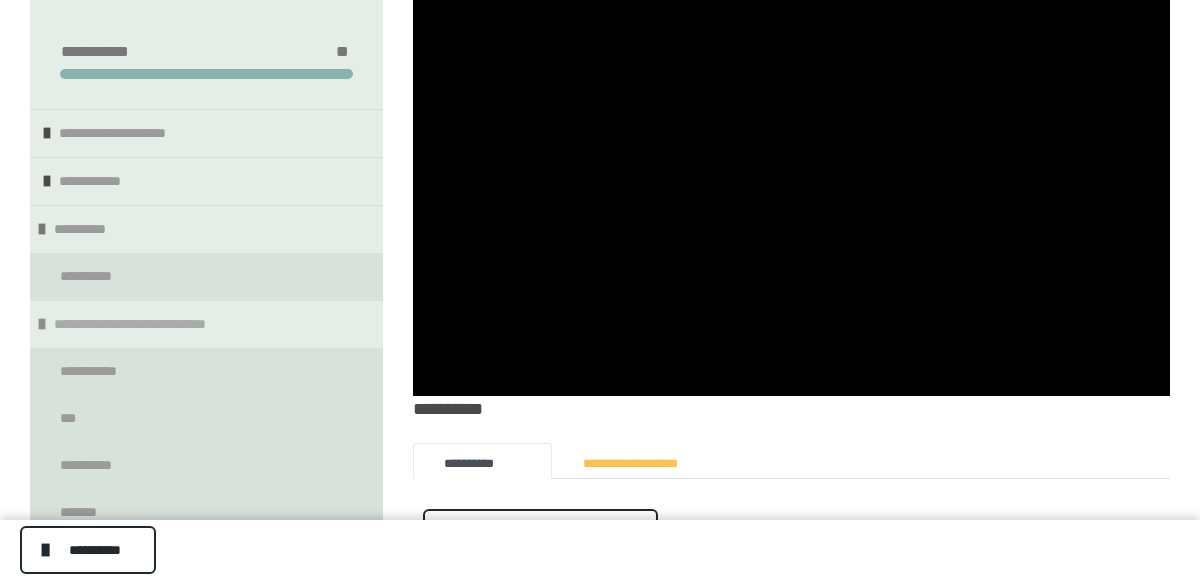 click at bounding box center [42, 324] 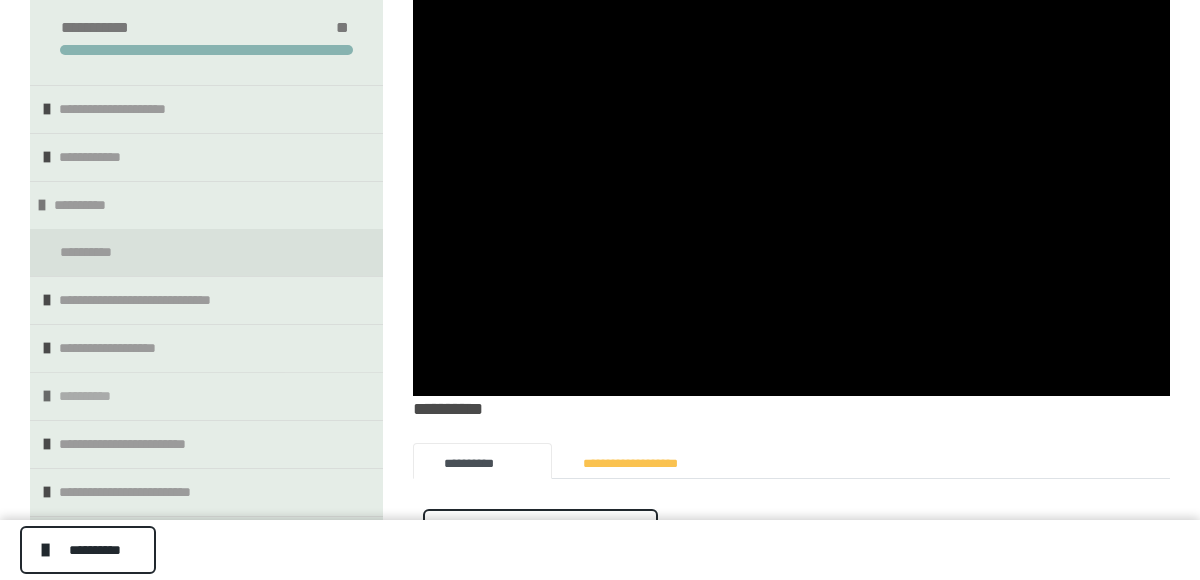 scroll, scrollTop: 46, scrollLeft: 0, axis: vertical 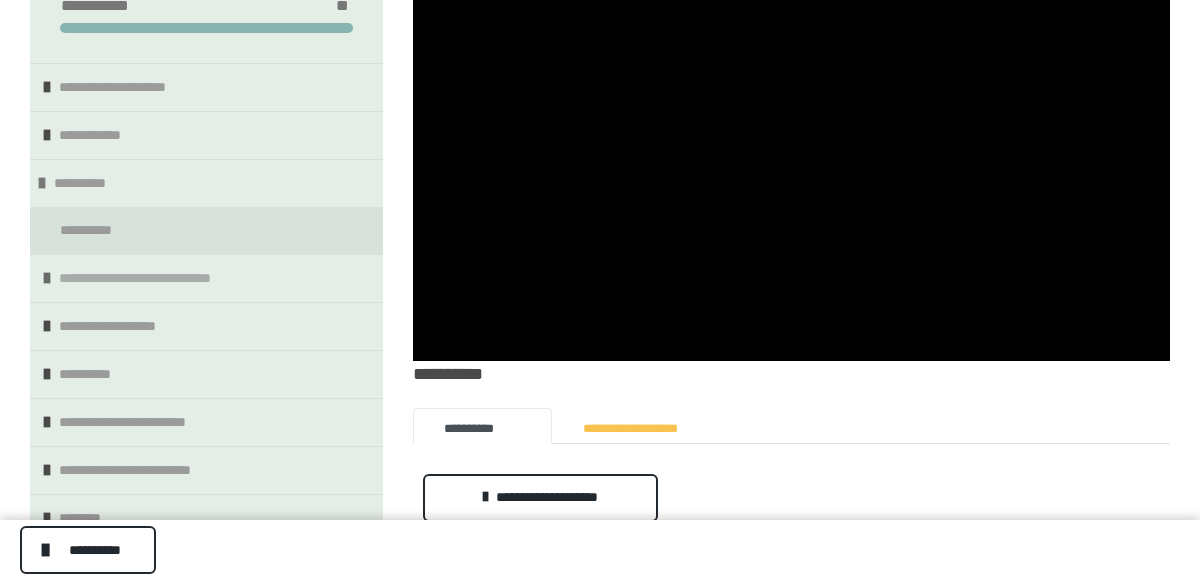 click on "**********" at bounding box center (148, 278) 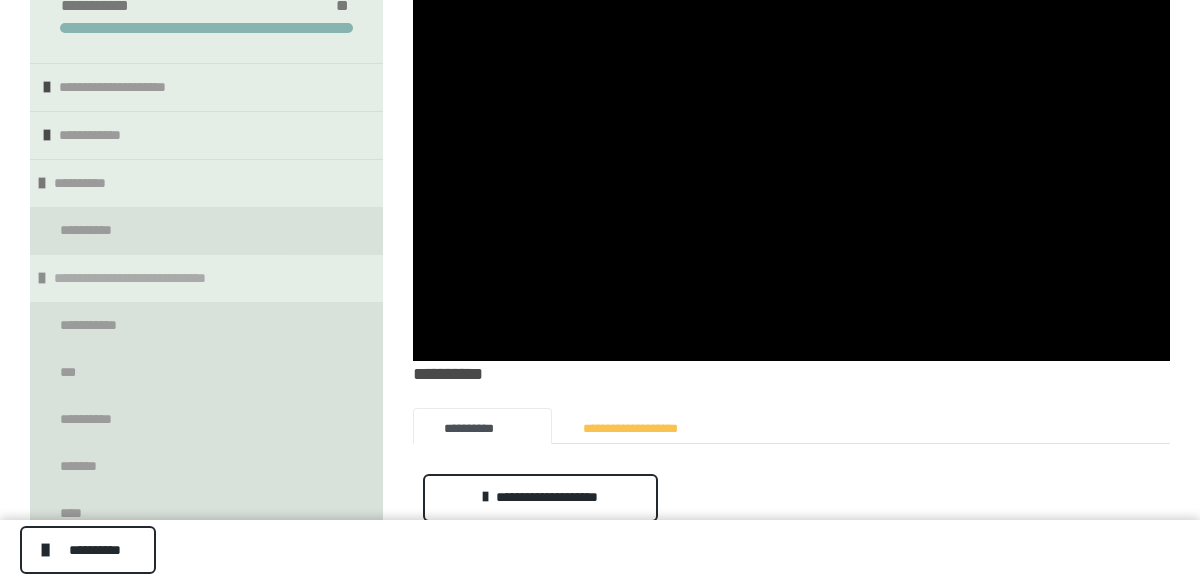 click at bounding box center (42, 278) 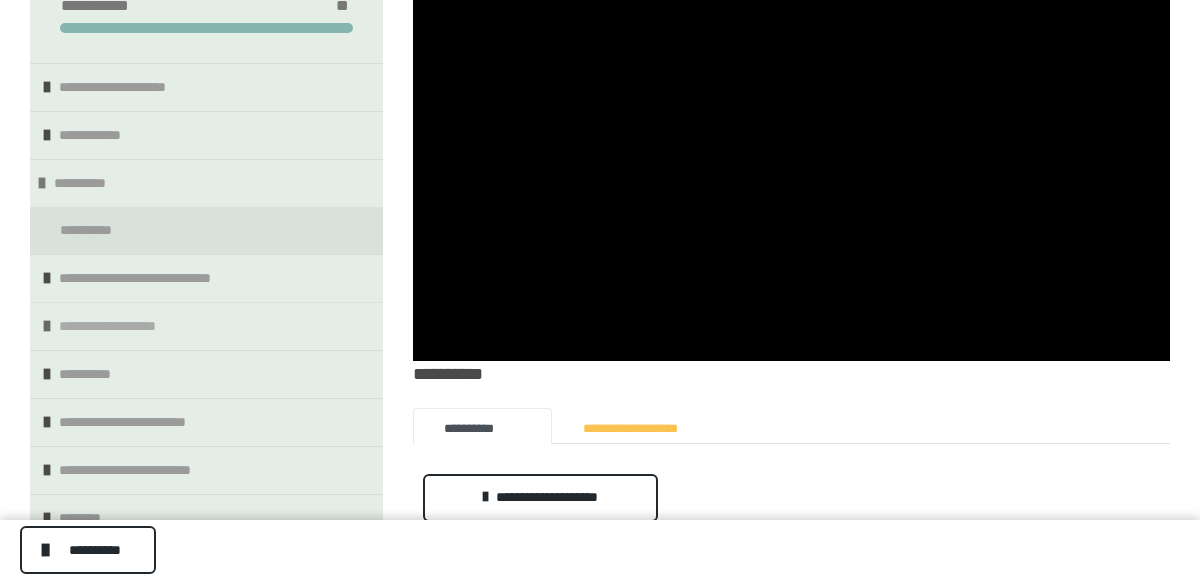 click at bounding box center (47, 326) 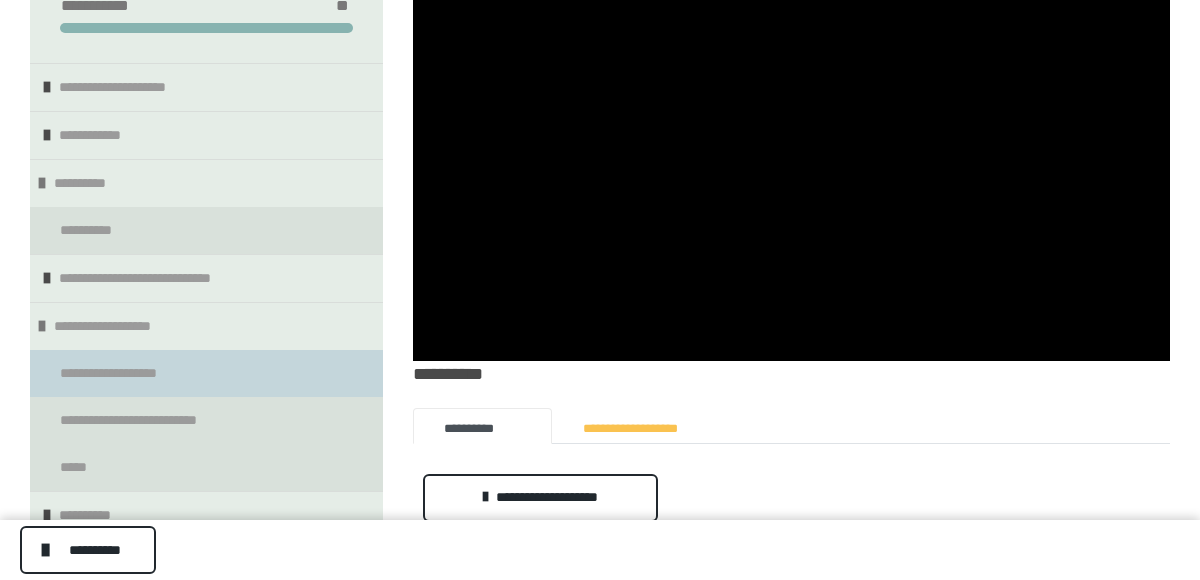 click on "**********" at bounding box center [110, 373] 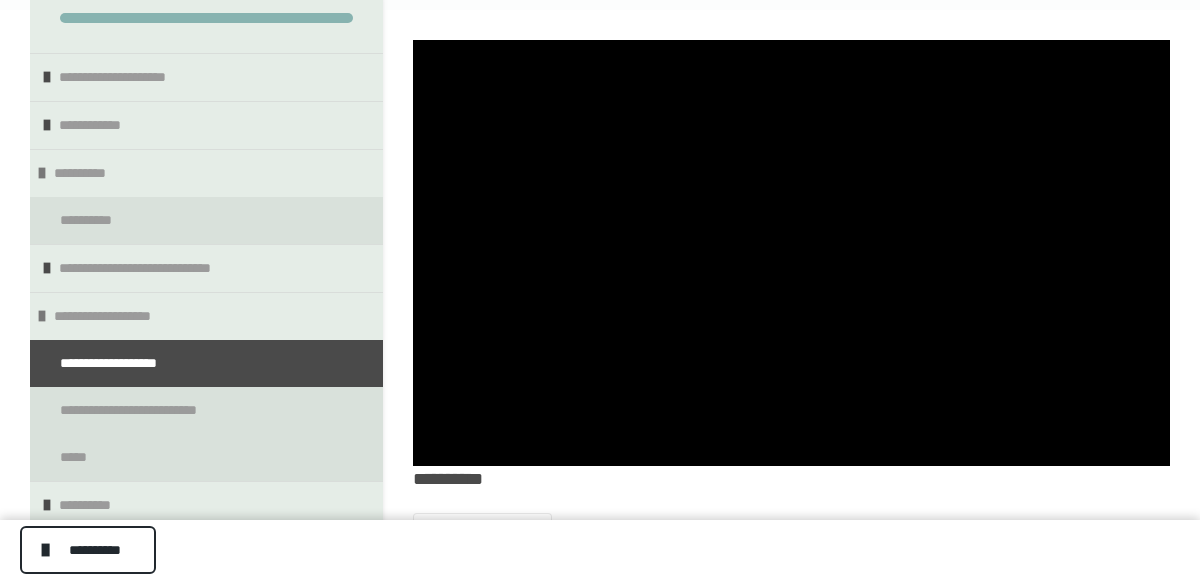 scroll, scrollTop: 0, scrollLeft: 0, axis: both 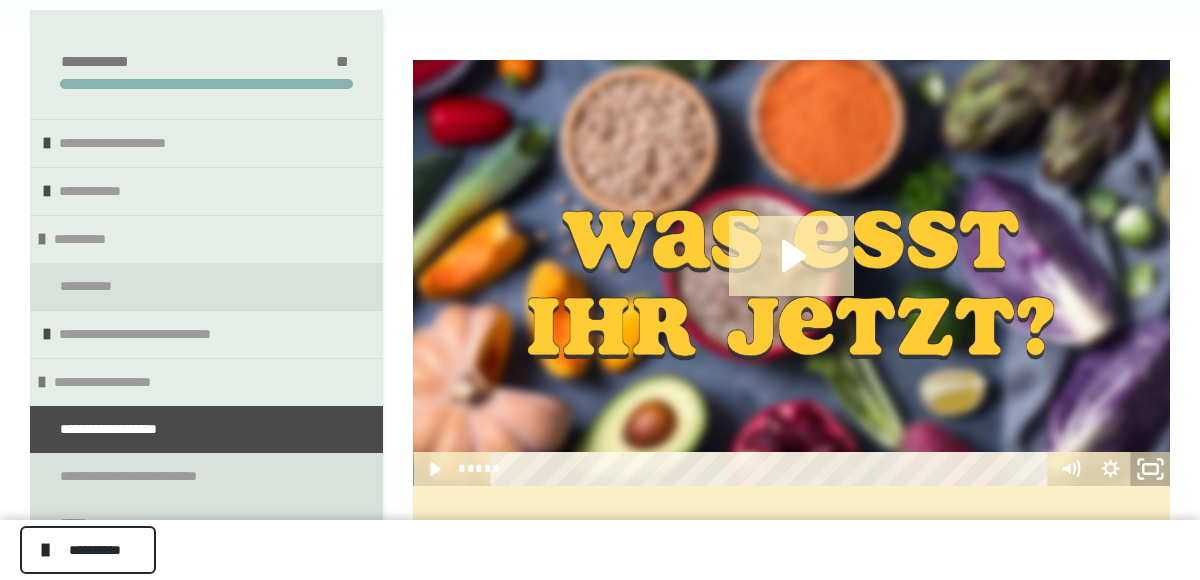 click 